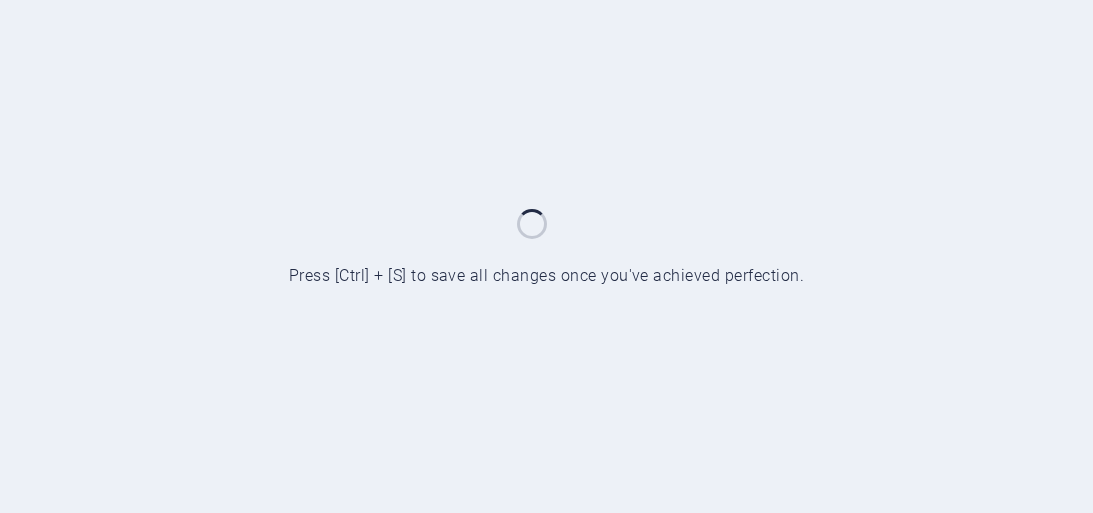 scroll, scrollTop: 0, scrollLeft: 0, axis: both 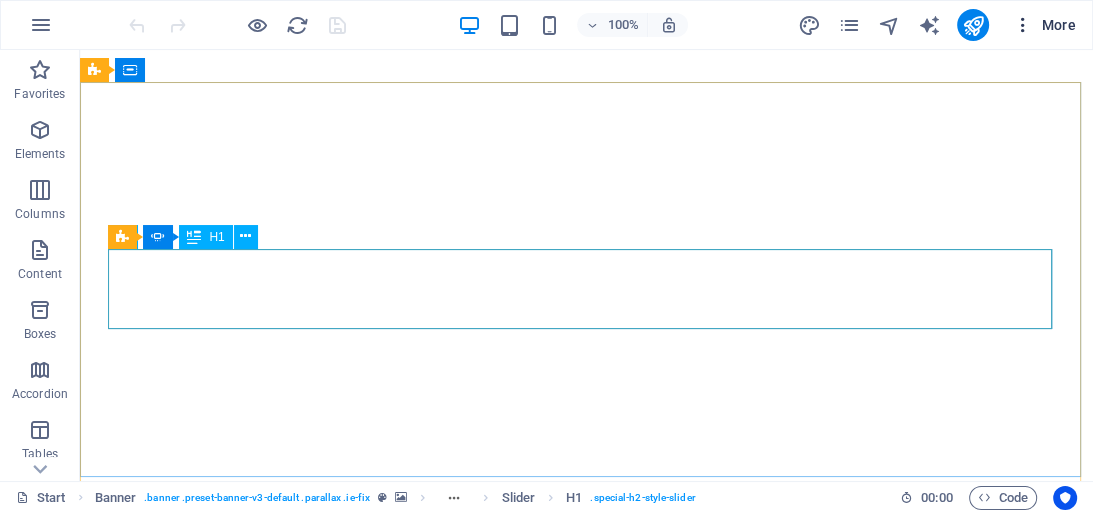 click on "More" at bounding box center [1044, 25] 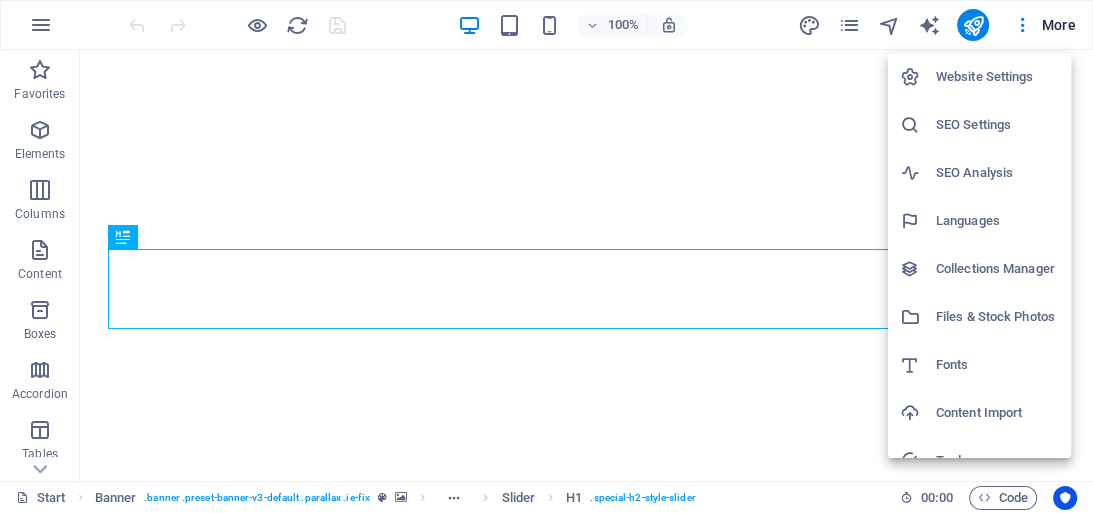 click on "Website Settings" at bounding box center [997, 77] 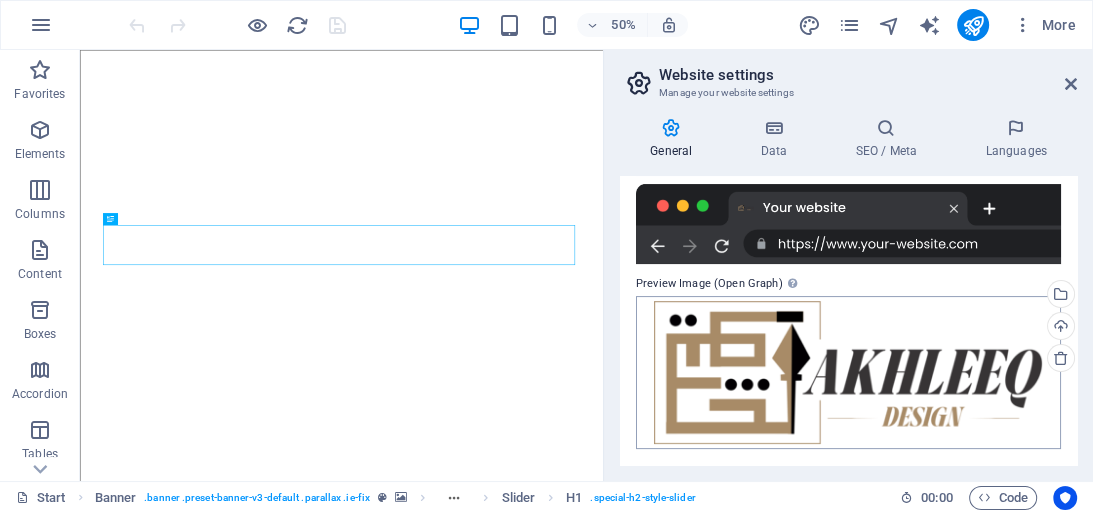scroll, scrollTop: 0, scrollLeft: 0, axis: both 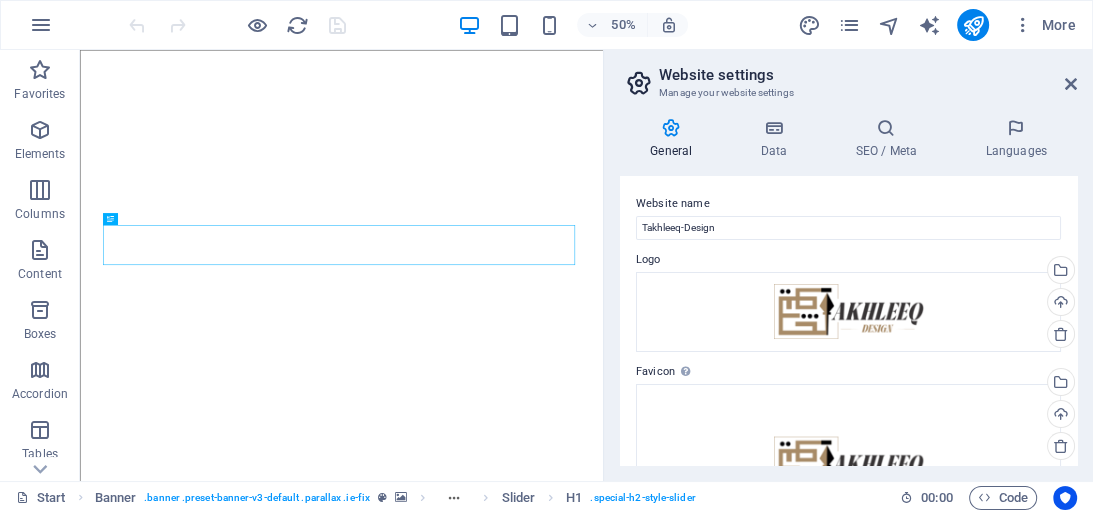 click on "General" at bounding box center [675, 139] 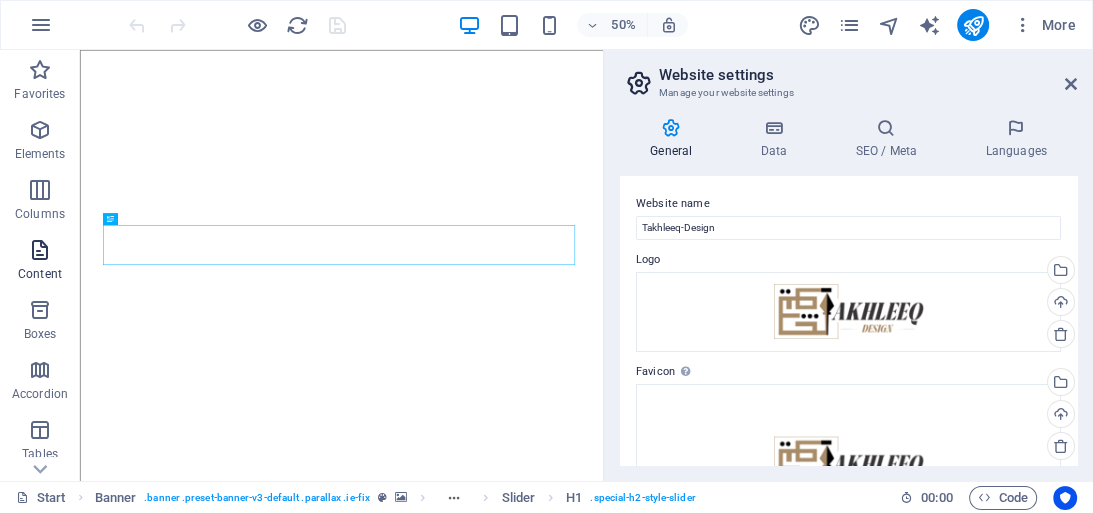 click on "Content" at bounding box center [40, 262] 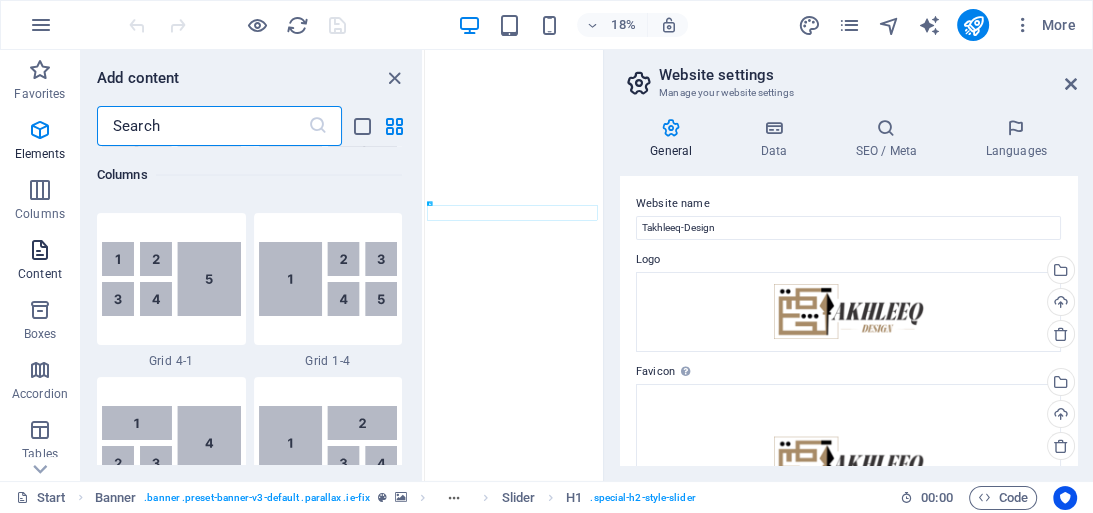scroll, scrollTop: 3499, scrollLeft: 0, axis: vertical 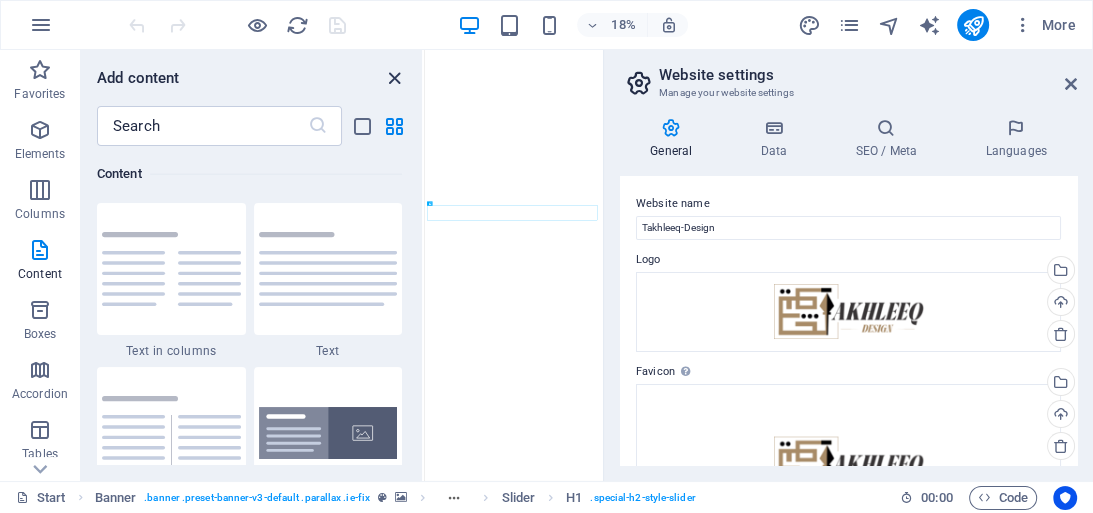 click at bounding box center (394, 78) 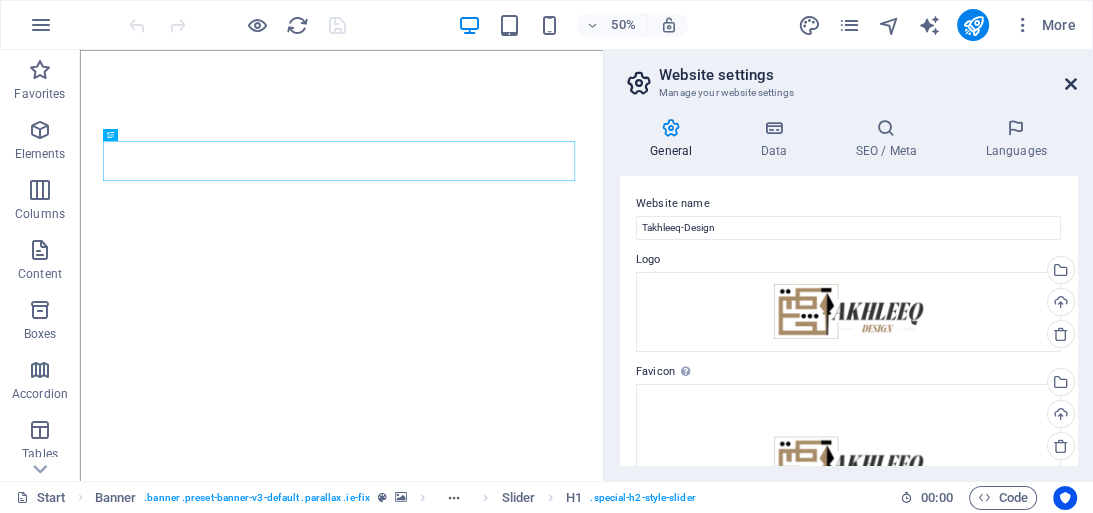 click at bounding box center (1071, 84) 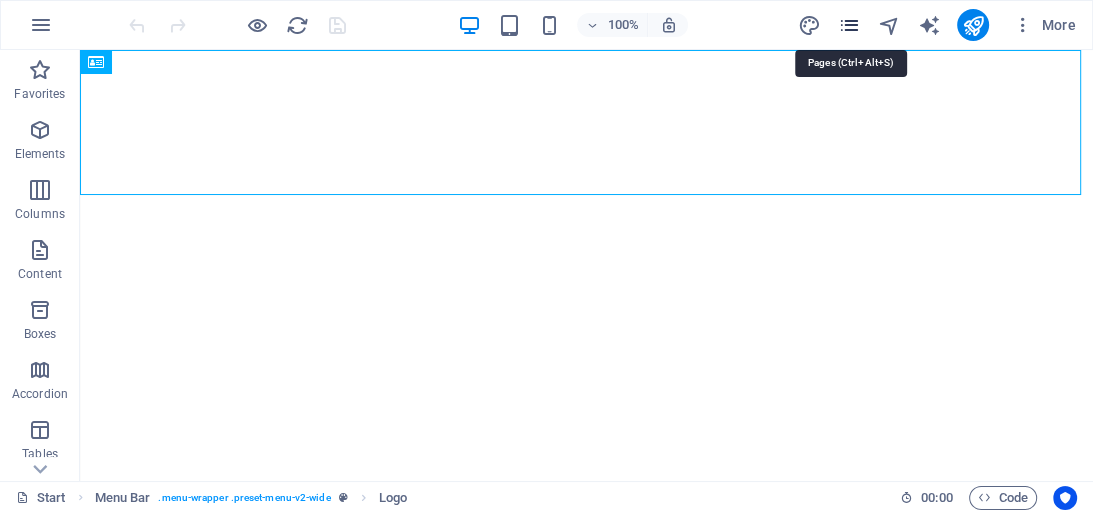 click at bounding box center (848, 25) 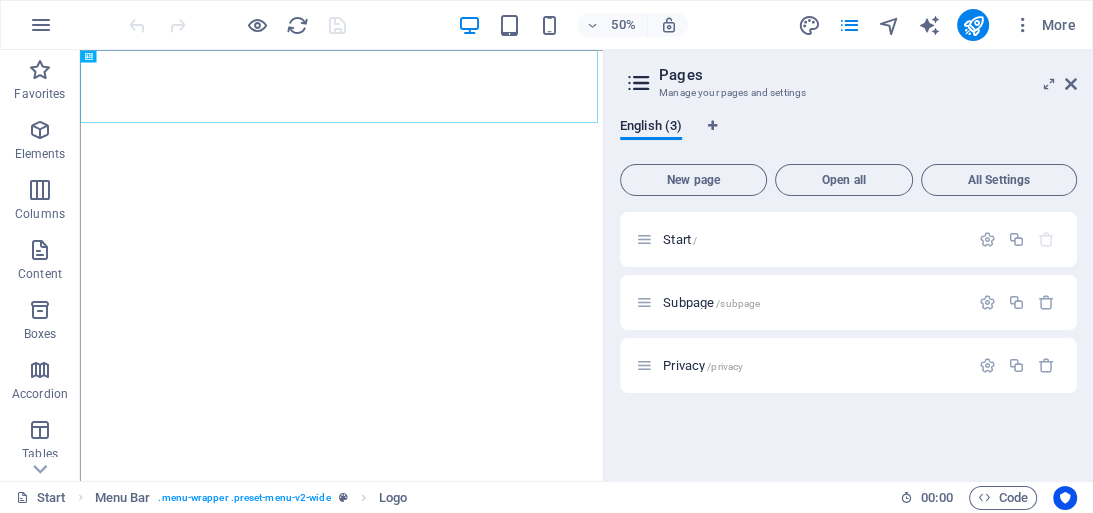 click on "All Settings" at bounding box center [999, 180] 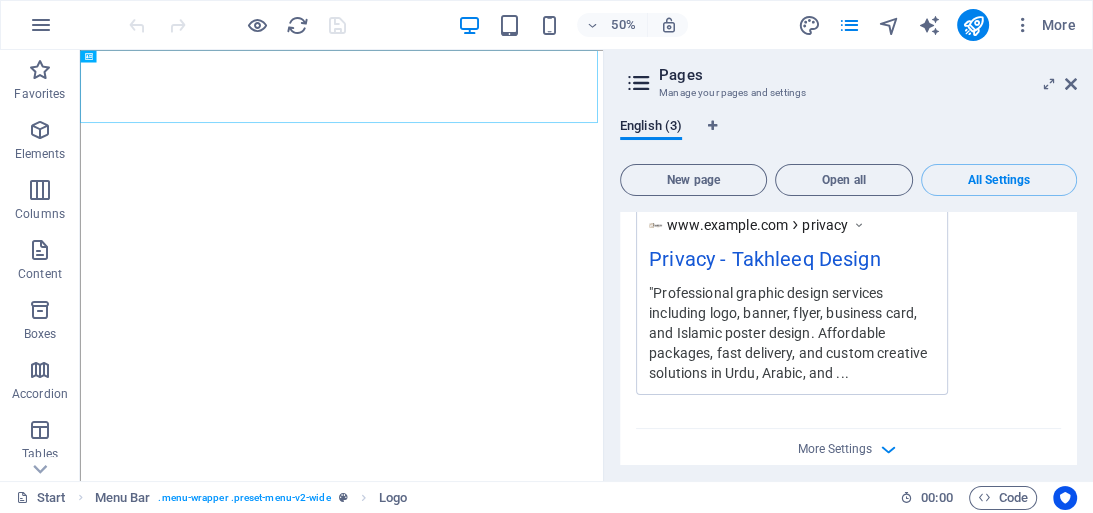 scroll, scrollTop: 2439, scrollLeft: 0, axis: vertical 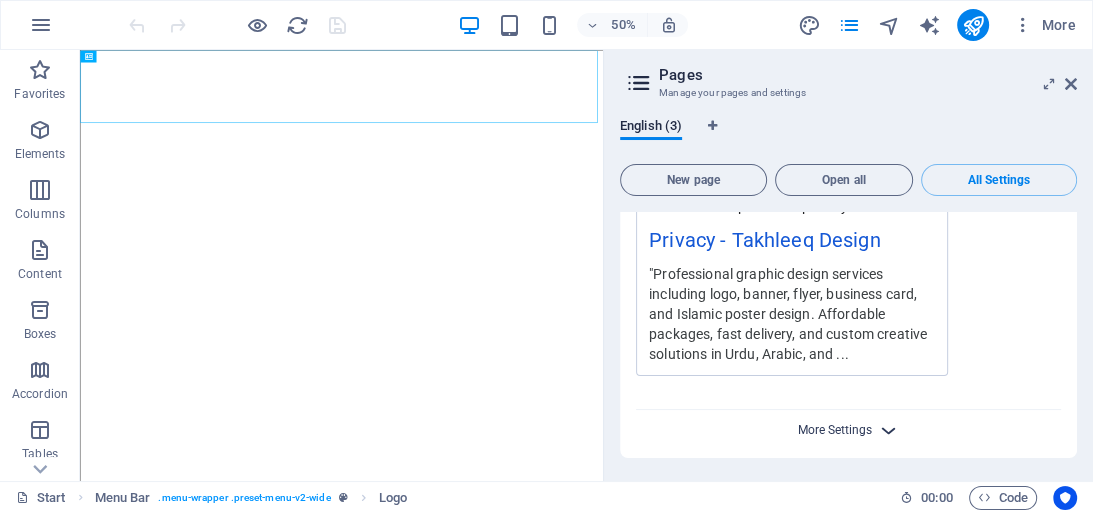 click on "More Settings" at bounding box center [835, 430] 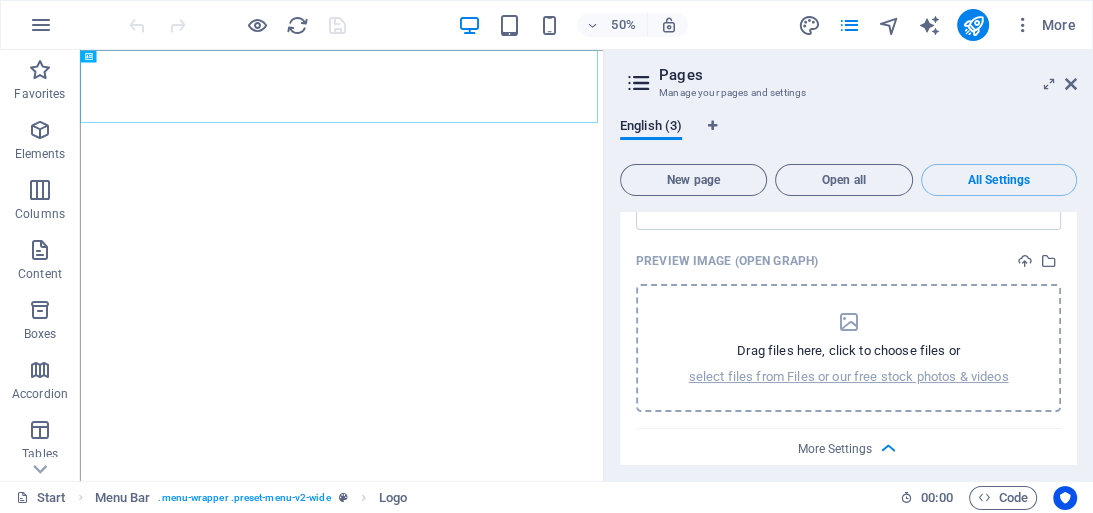 scroll, scrollTop: 2725, scrollLeft: 0, axis: vertical 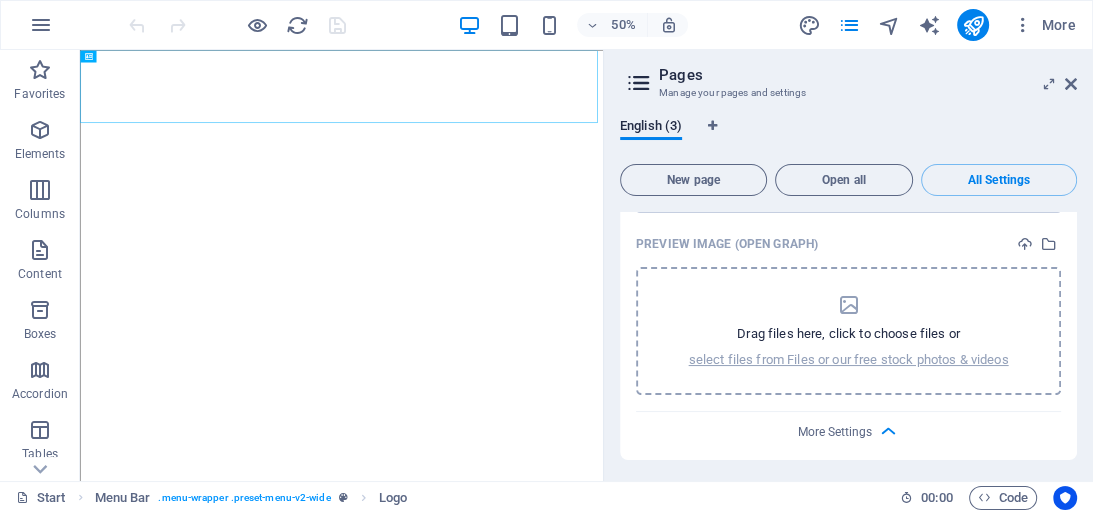 click at bounding box center [848, 305] 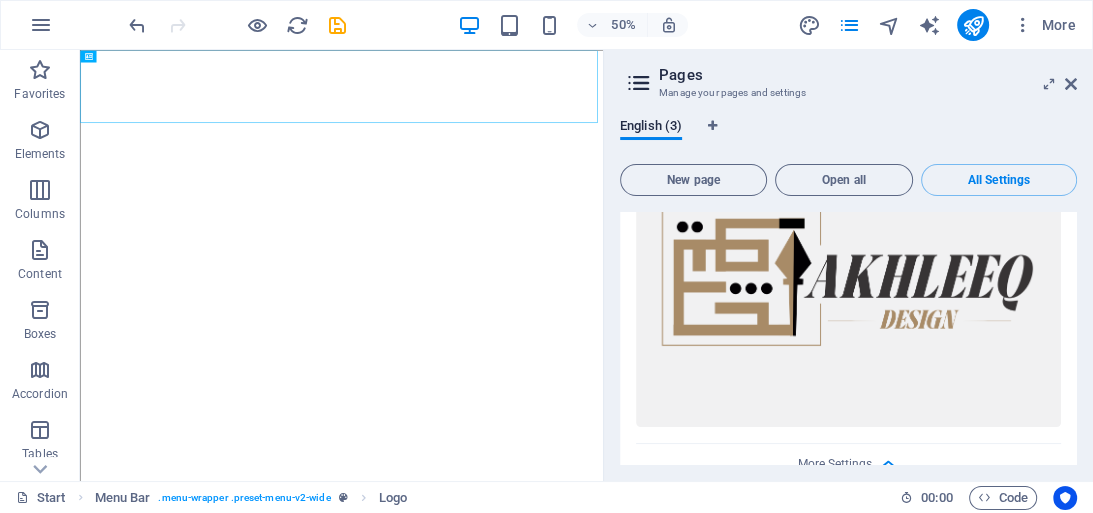 scroll, scrollTop: 2896, scrollLeft: 0, axis: vertical 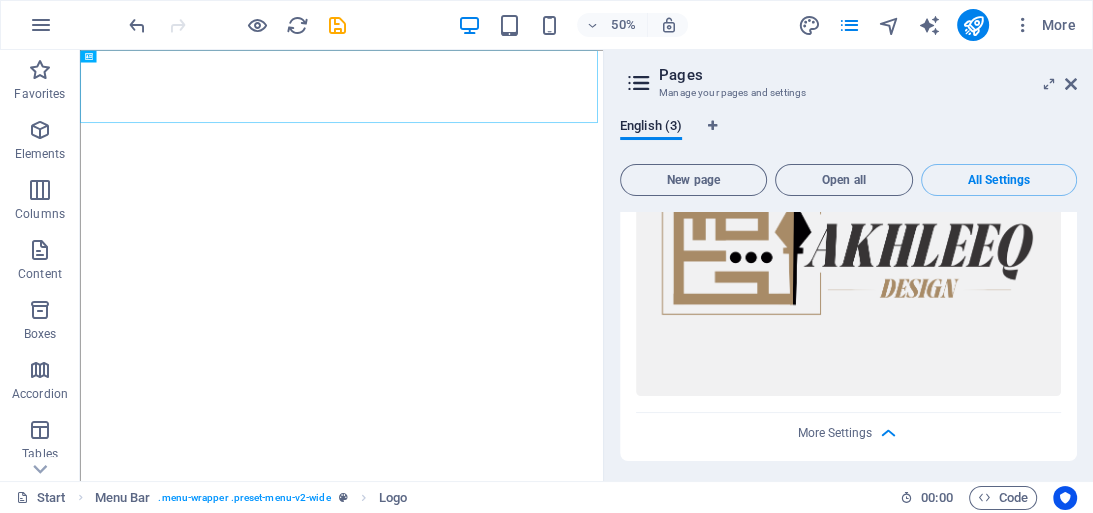 click on "More Settings" at bounding box center (848, 429) 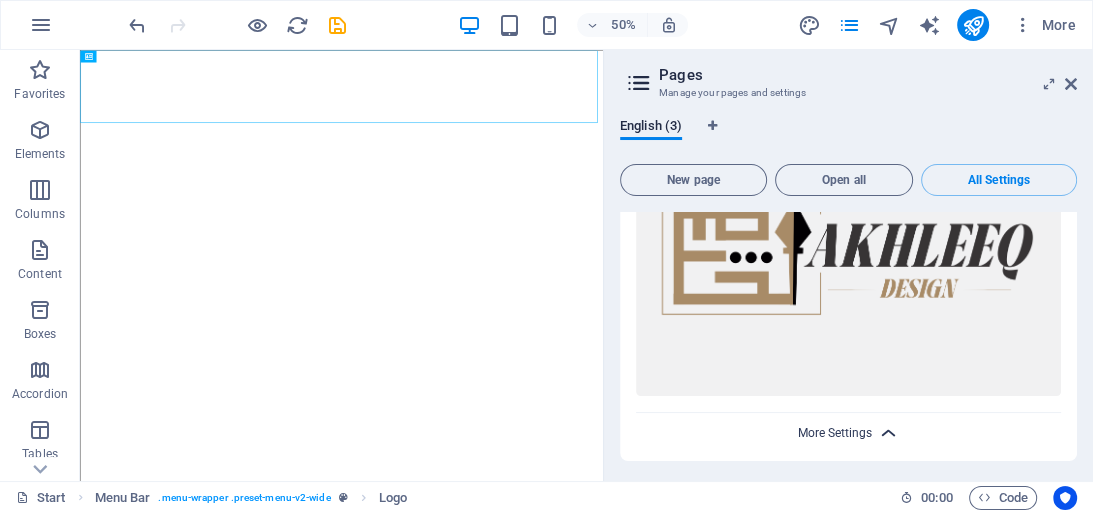 click on "More Settings" at bounding box center [835, 433] 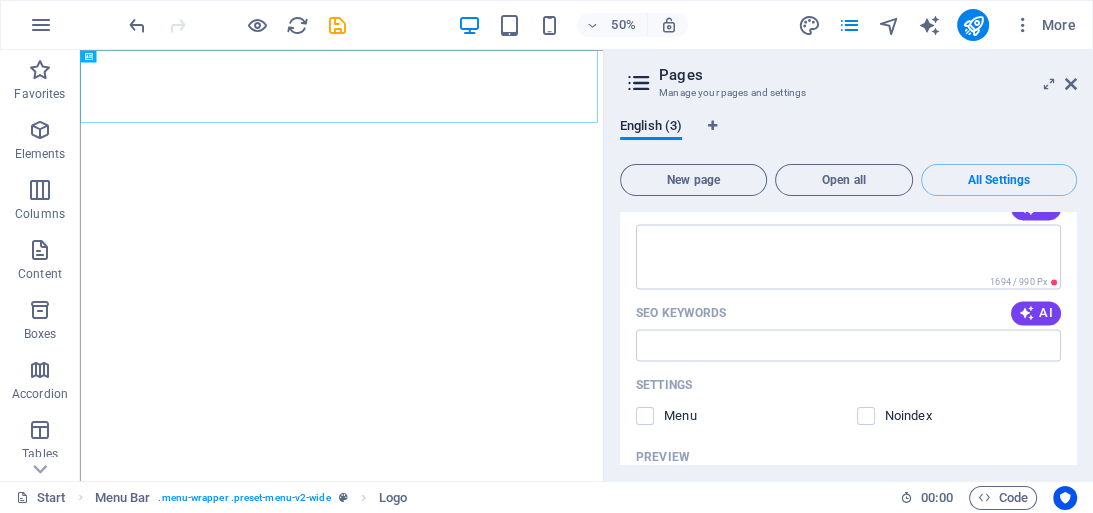 scroll, scrollTop: 2199, scrollLeft: 0, axis: vertical 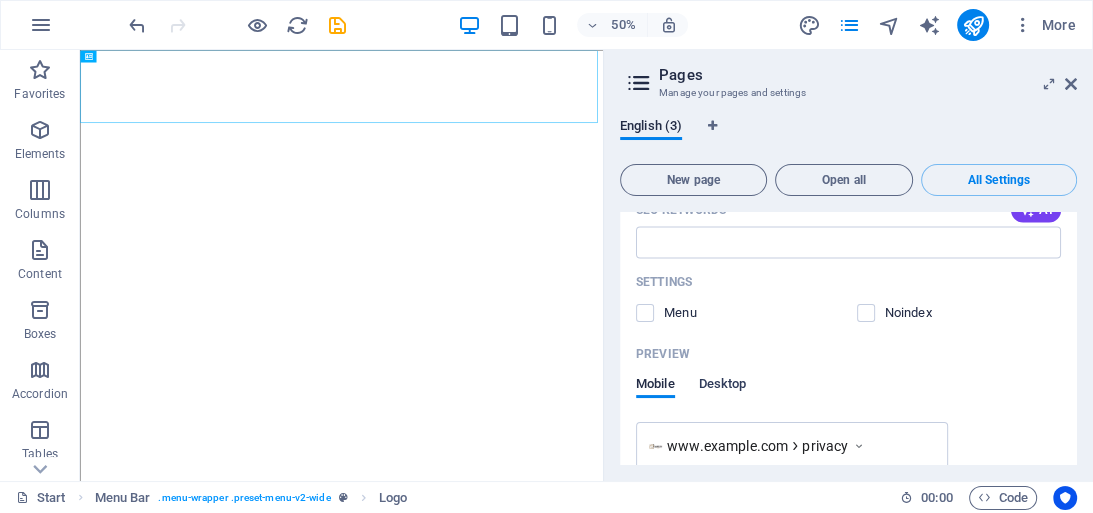 click on "Desktop" at bounding box center (723, 386) 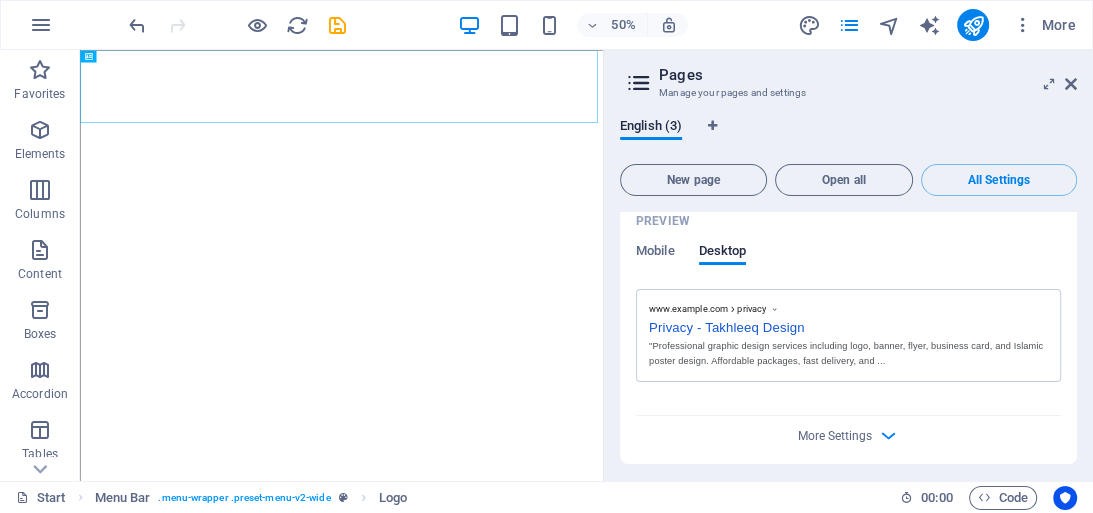 scroll, scrollTop: 2337, scrollLeft: 0, axis: vertical 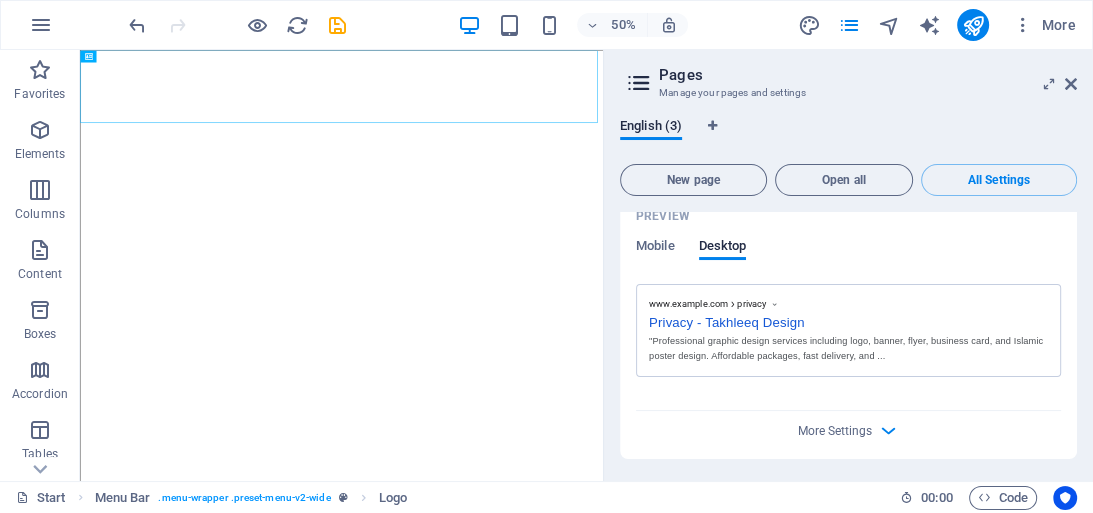 click on "More Settings" at bounding box center (848, 427) 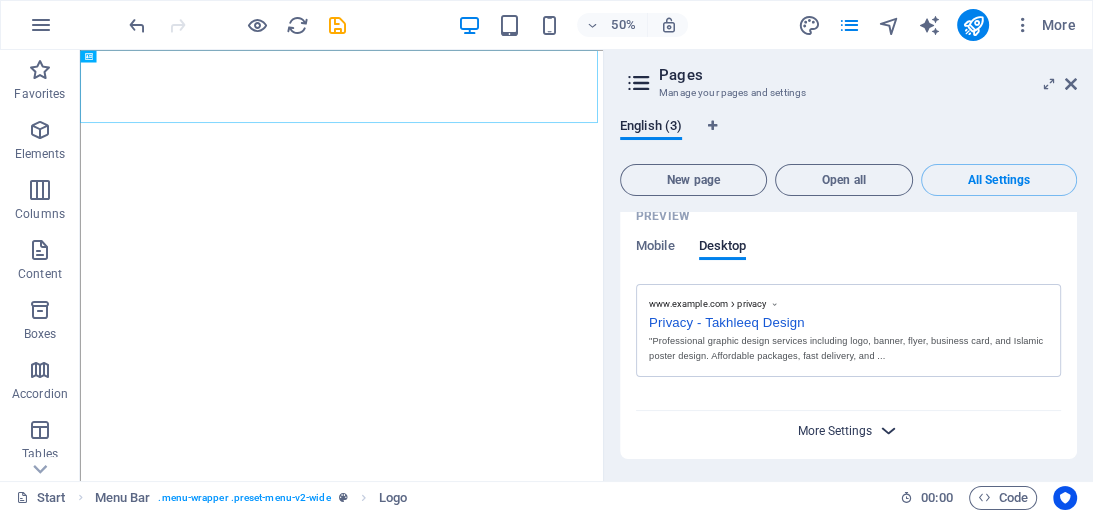 click on "More Settings" at bounding box center [835, 431] 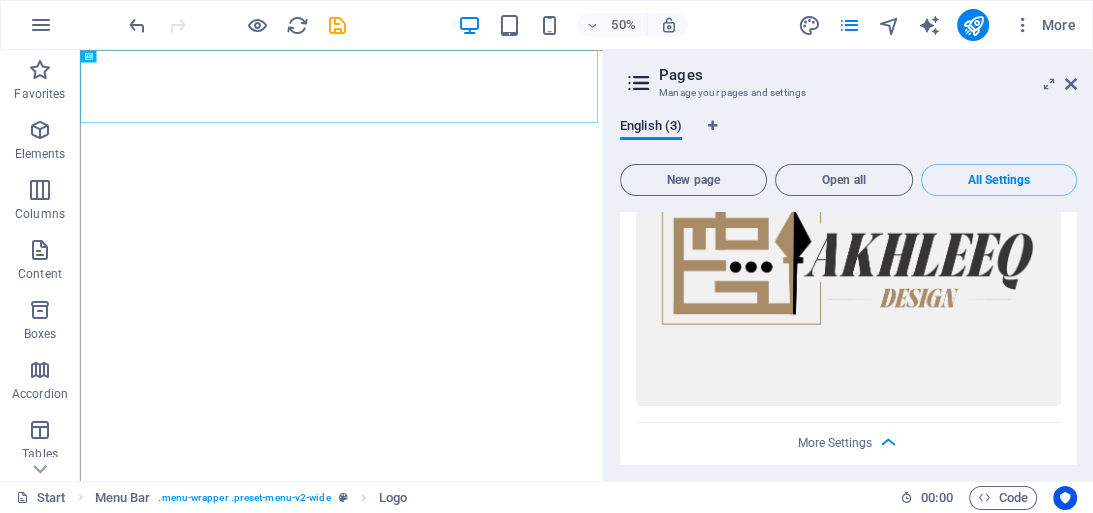 scroll, scrollTop: 2795, scrollLeft: 0, axis: vertical 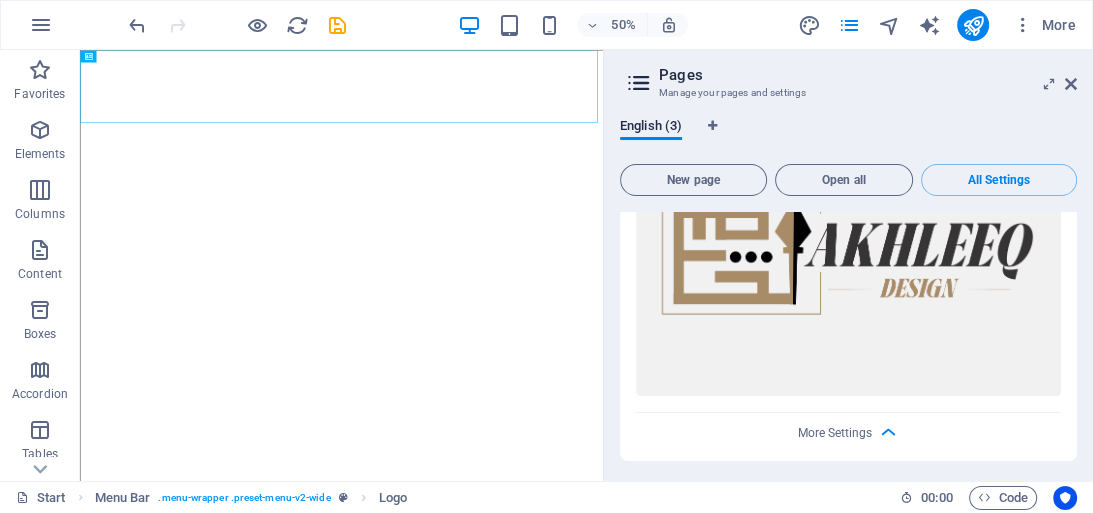 click on "More Settings" at bounding box center [848, 429] 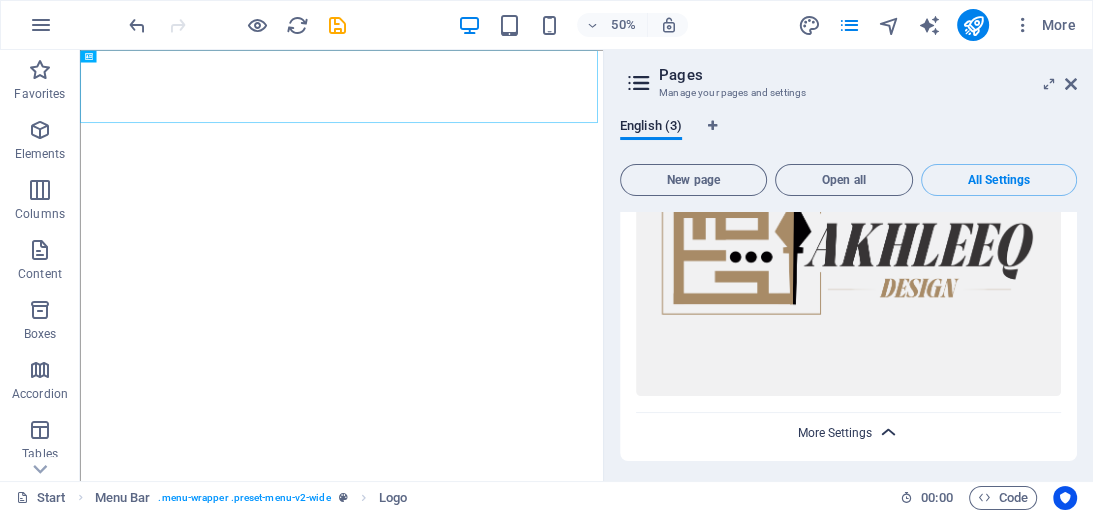 click on "More Settings" at bounding box center [835, 433] 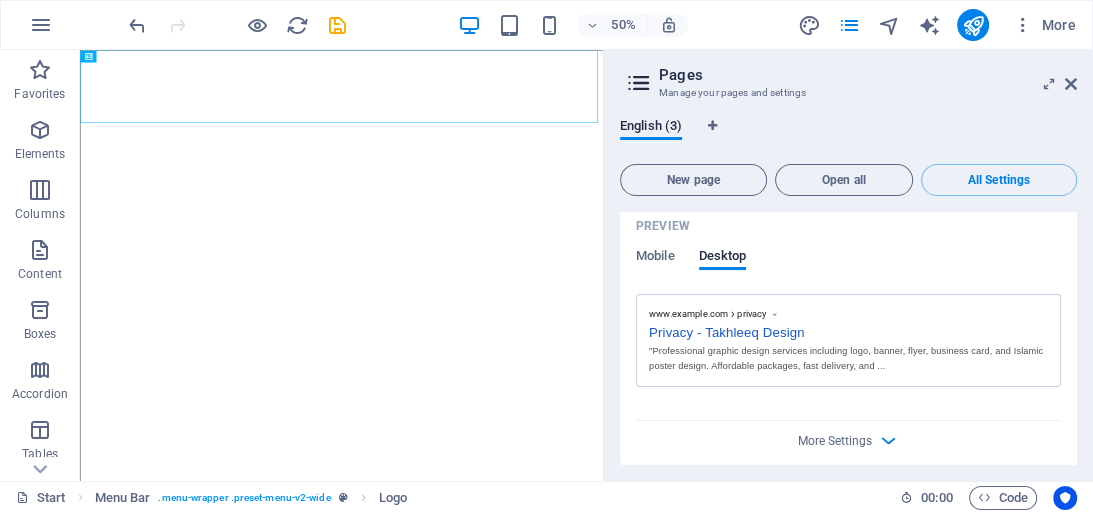 scroll, scrollTop: 2337, scrollLeft: 0, axis: vertical 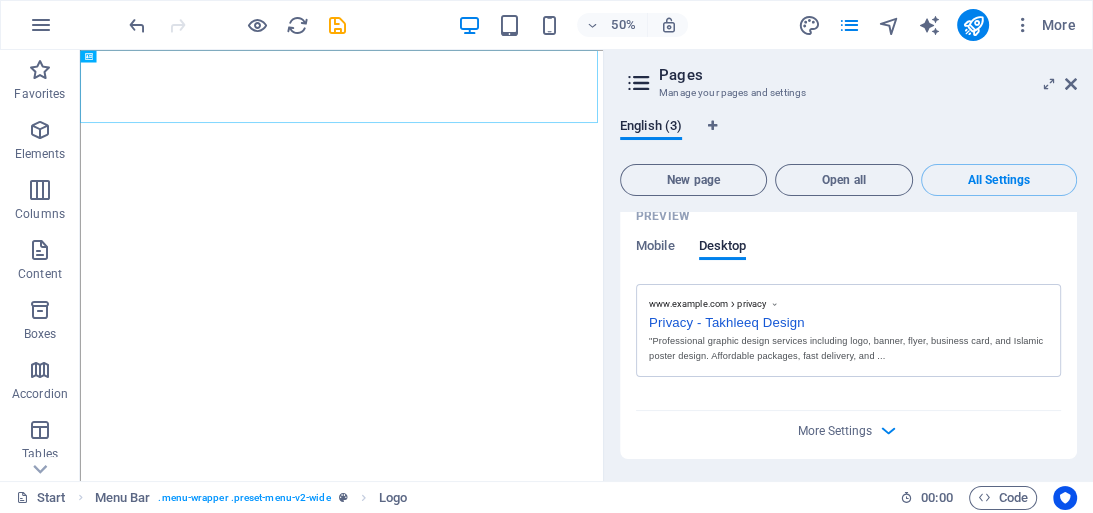 click on "More Settings" at bounding box center [848, 427] 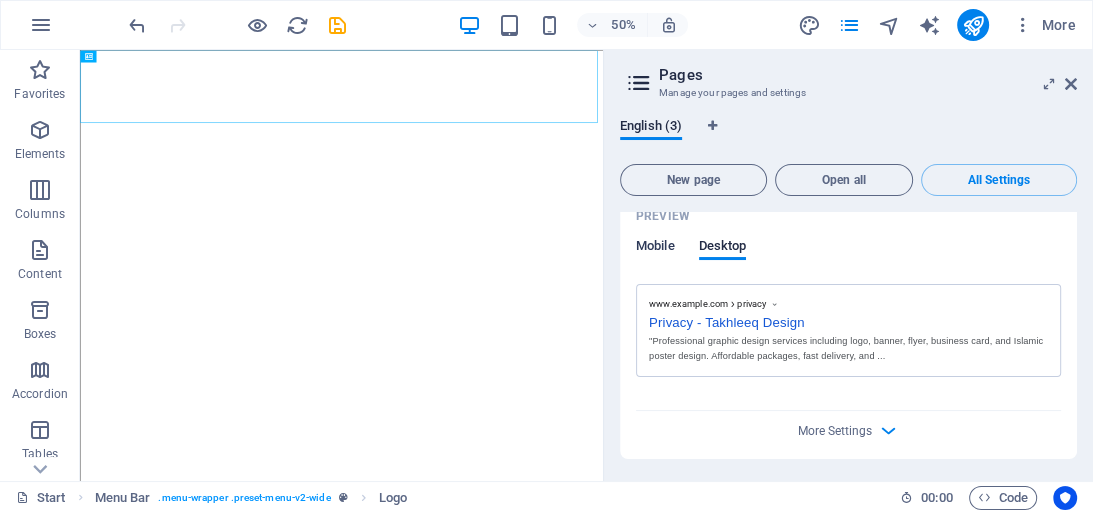click on "Mobile" at bounding box center (655, 248) 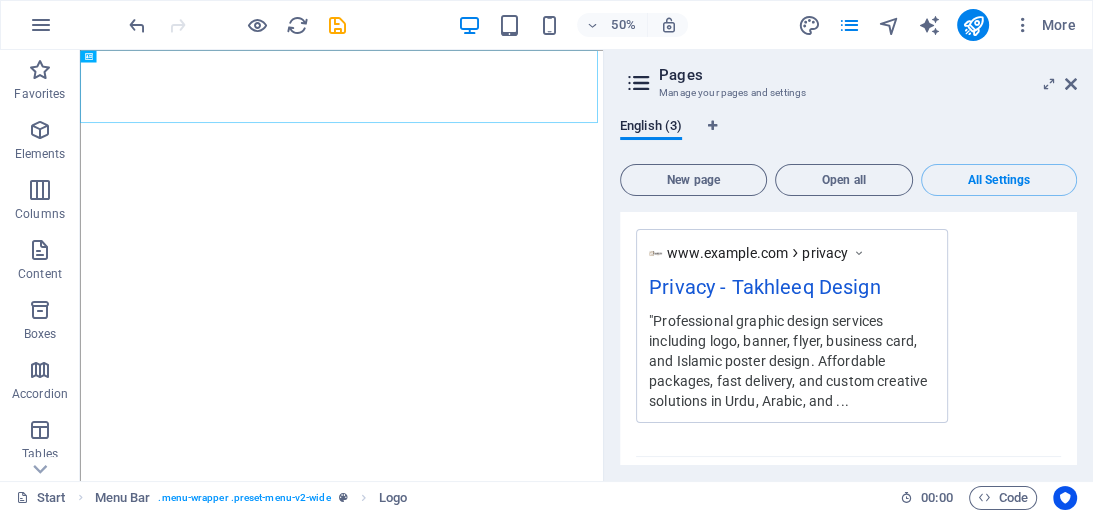 scroll, scrollTop: 2439, scrollLeft: 0, axis: vertical 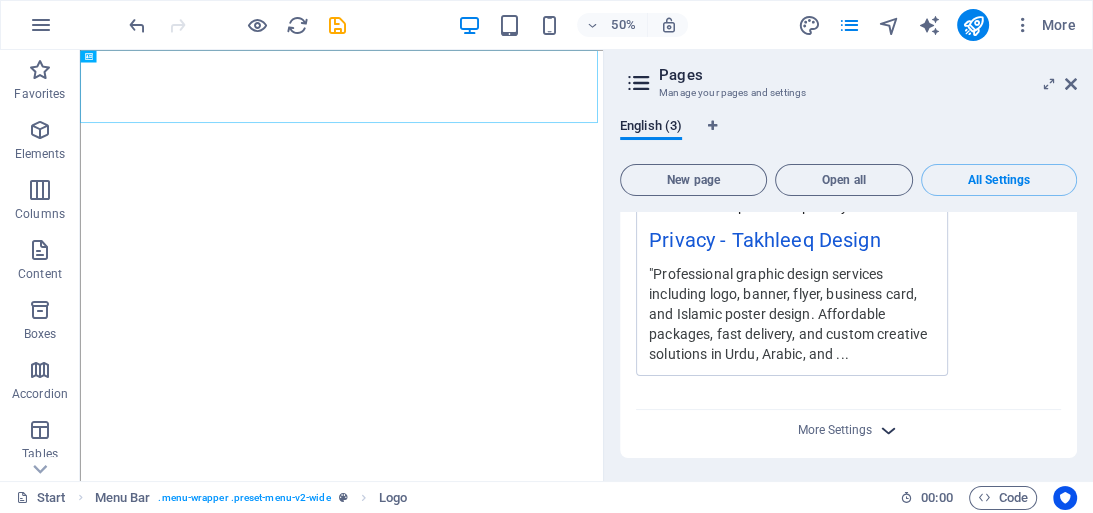 click at bounding box center [888, 430] 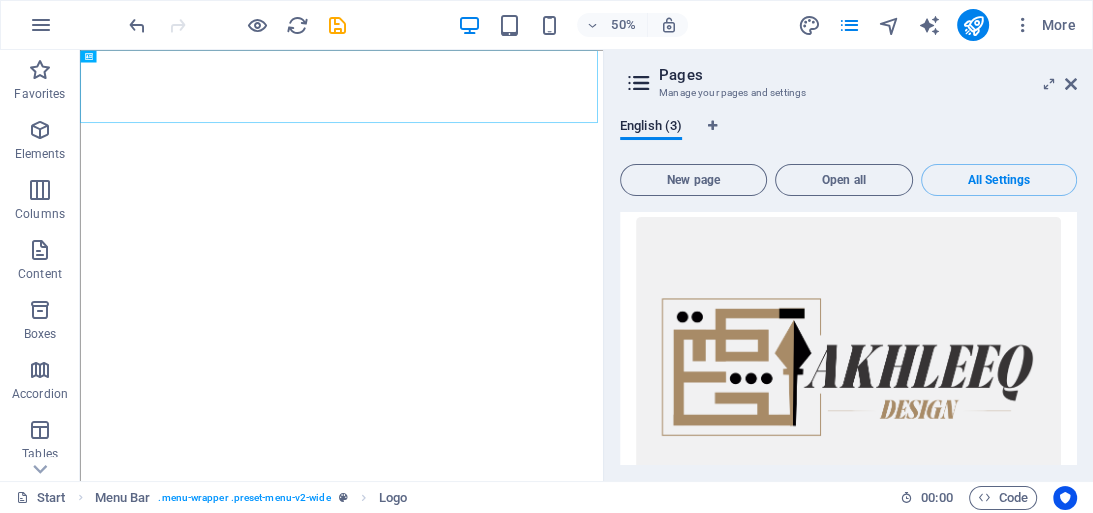 scroll, scrollTop: 2656, scrollLeft: 0, axis: vertical 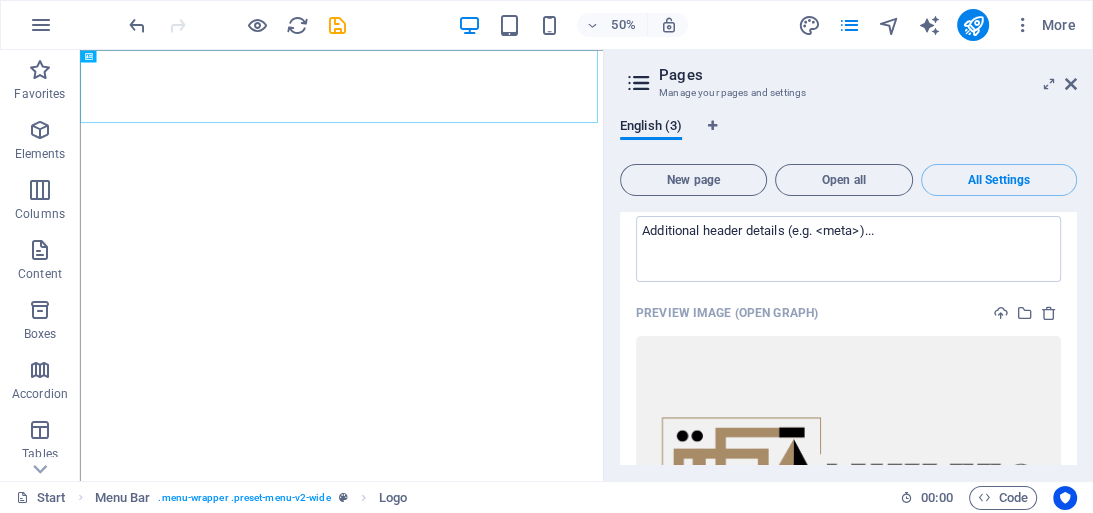 click at bounding box center (848, 486) 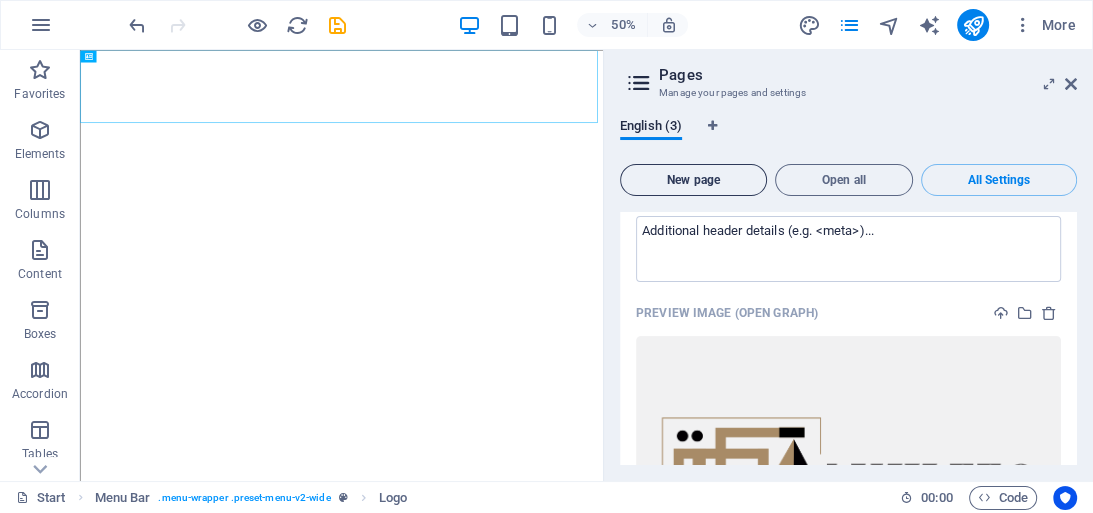 scroll, scrollTop: 2176, scrollLeft: 0, axis: vertical 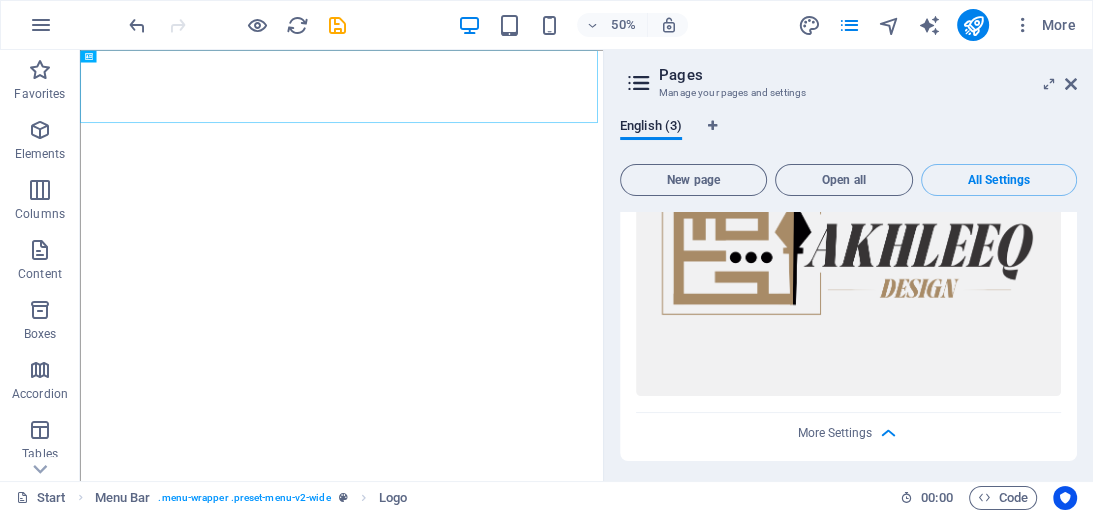 click at bounding box center [337, 25] 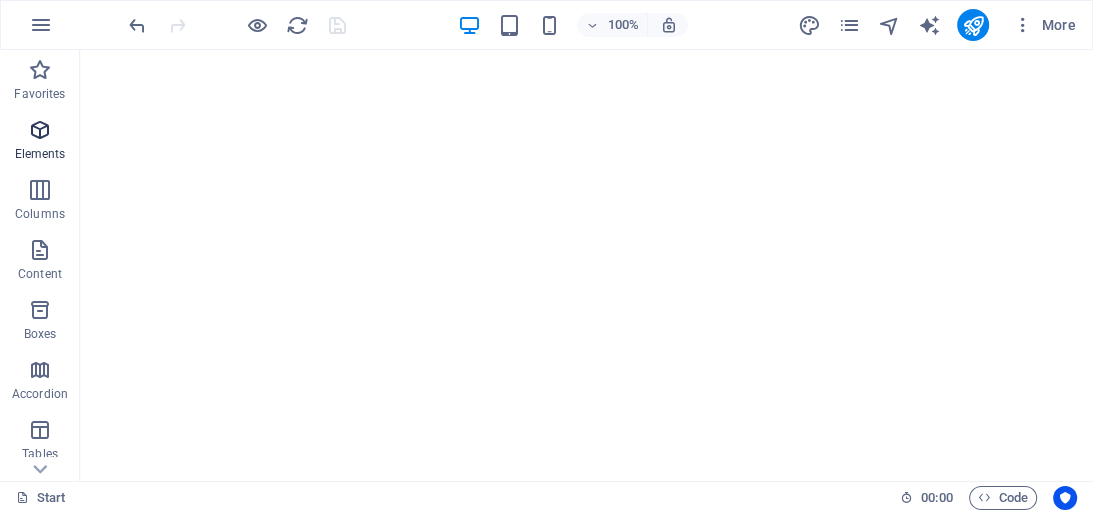 click at bounding box center (40, 250) 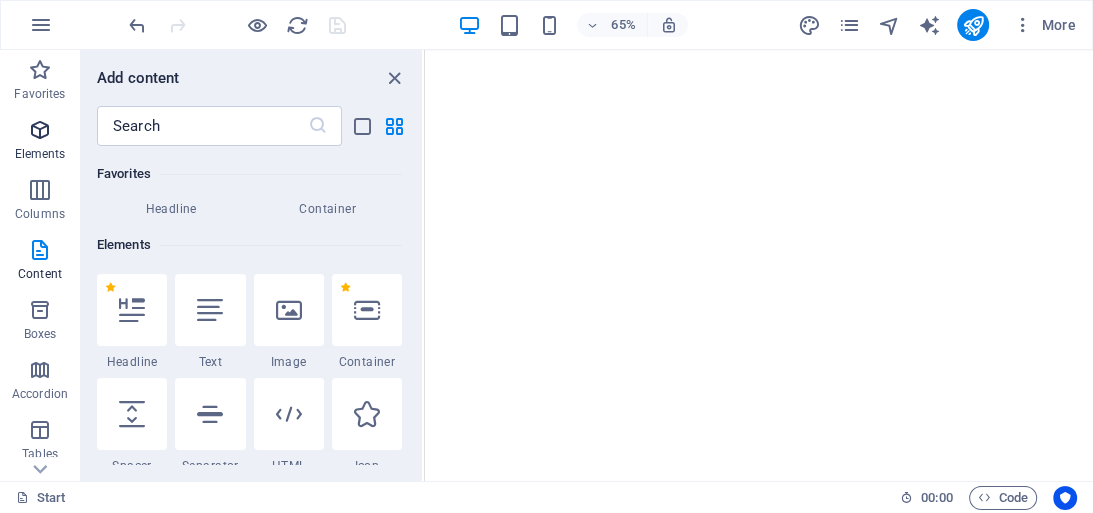 click at bounding box center (40, 130) 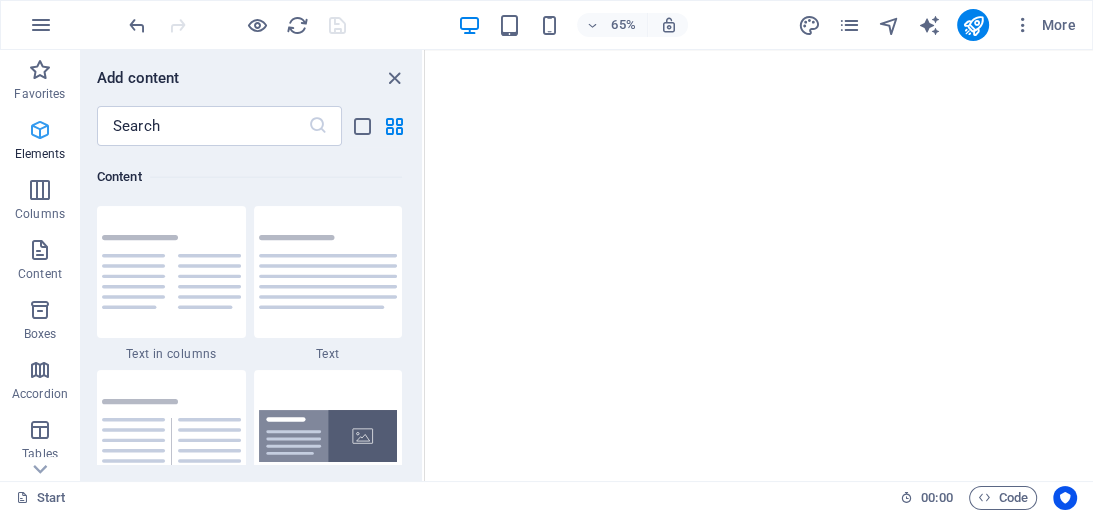 scroll, scrollTop: 3499, scrollLeft: 0, axis: vertical 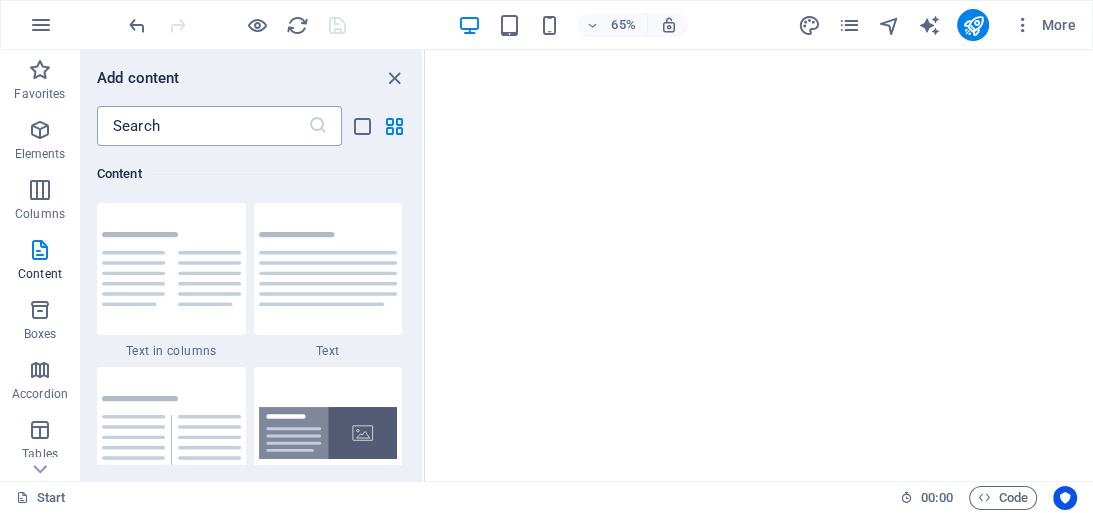 click at bounding box center (202, 126) 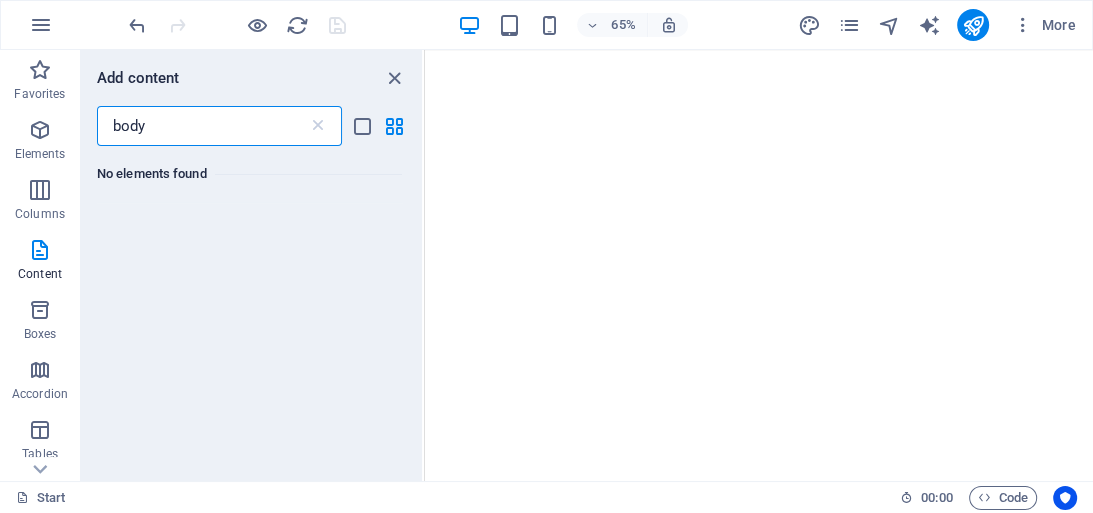 scroll, scrollTop: 0, scrollLeft: 0, axis: both 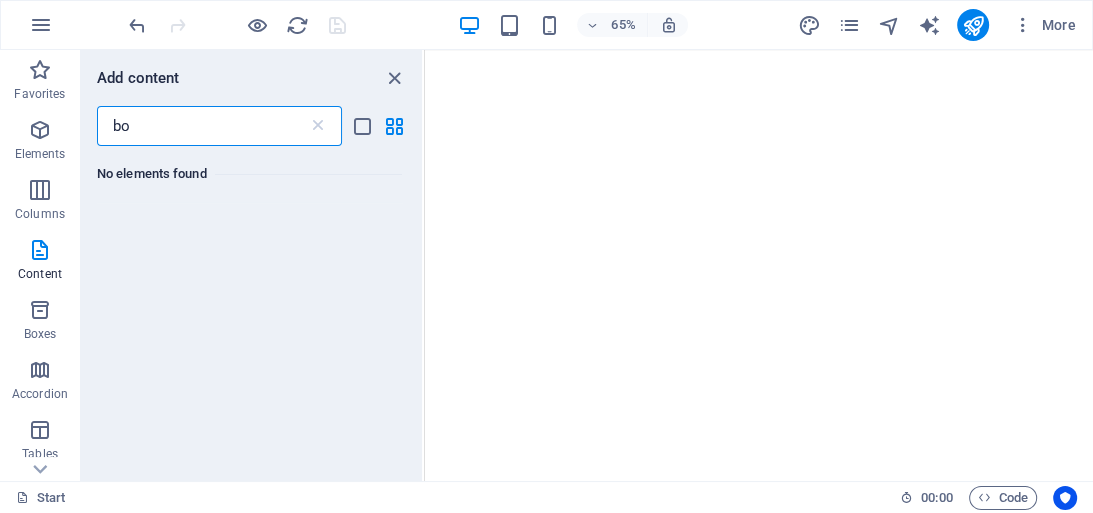 type on "b" 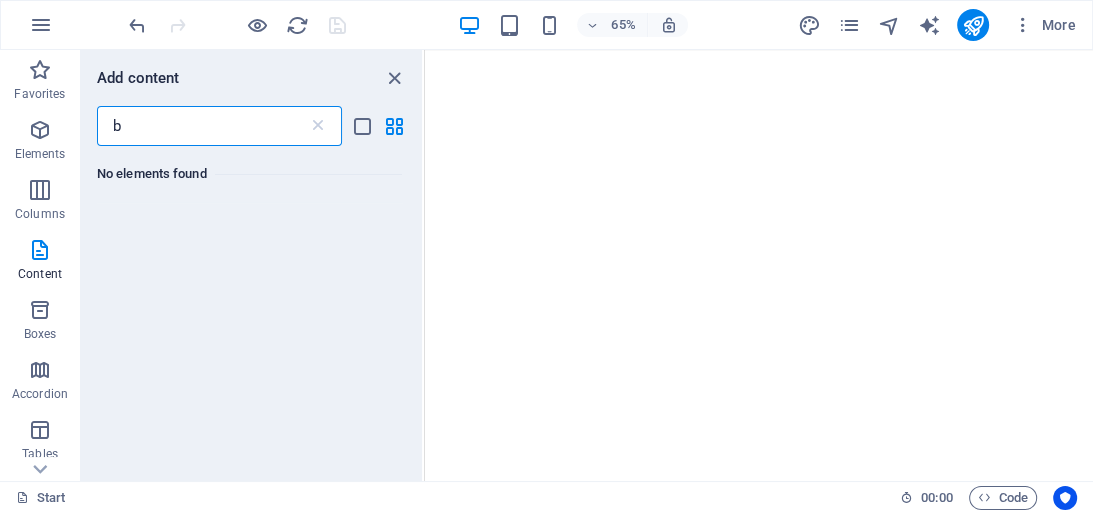 type 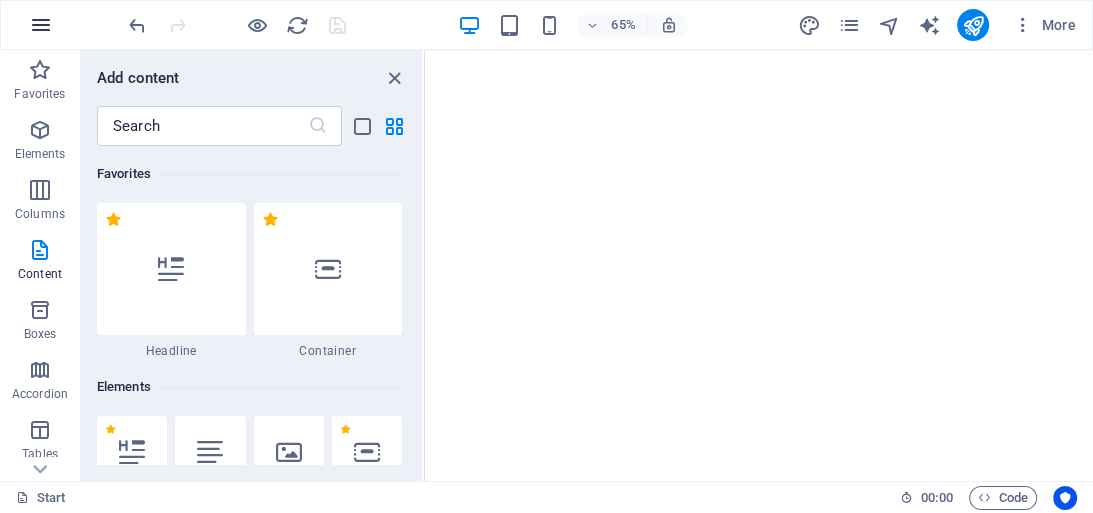 click at bounding box center (41, 25) 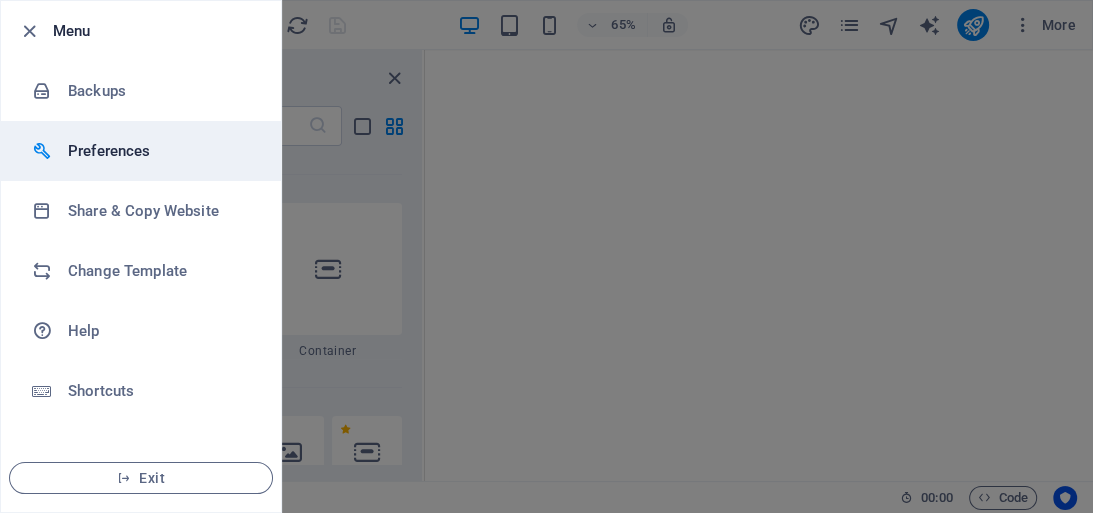 click on "Preferences" at bounding box center (160, 151) 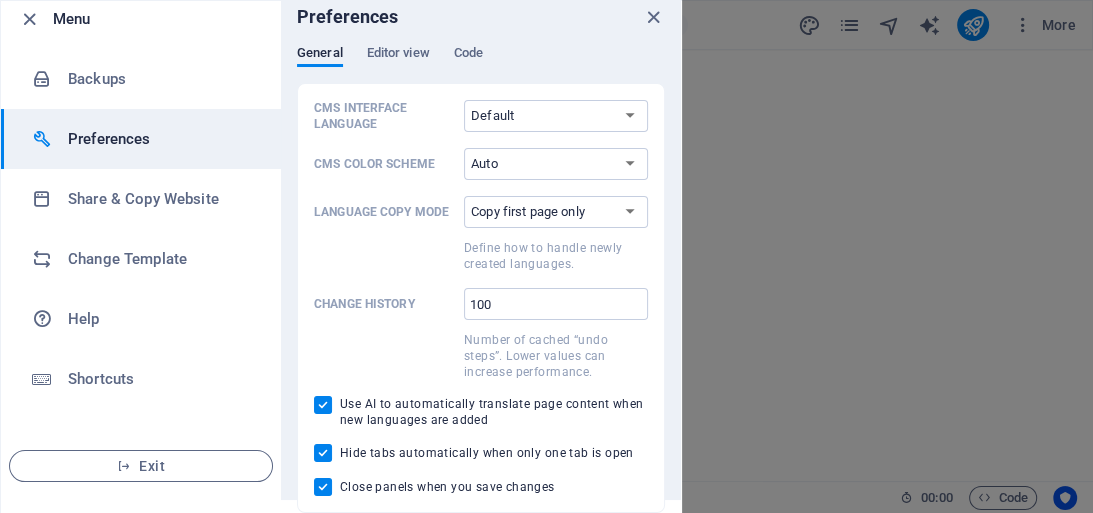 scroll, scrollTop: 0, scrollLeft: 0, axis: both 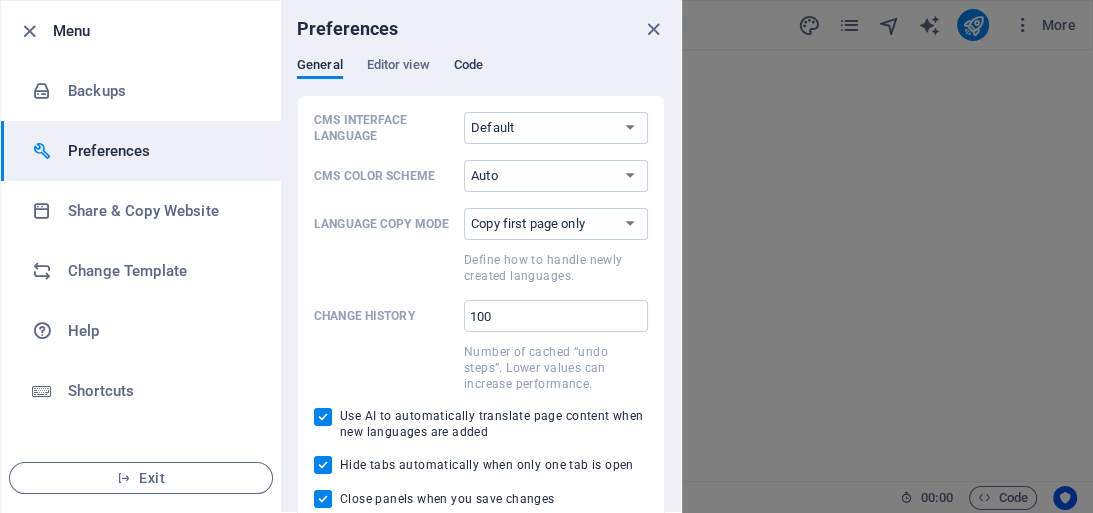 click on "Code" at bounding box center [468, 67] 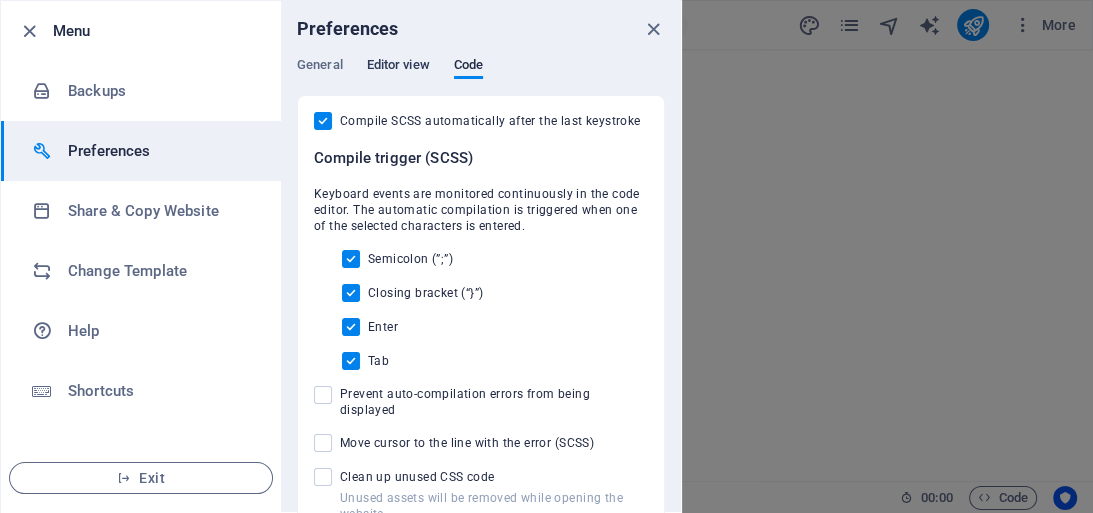 click on "Editor view" at bounding box center (398, 67) 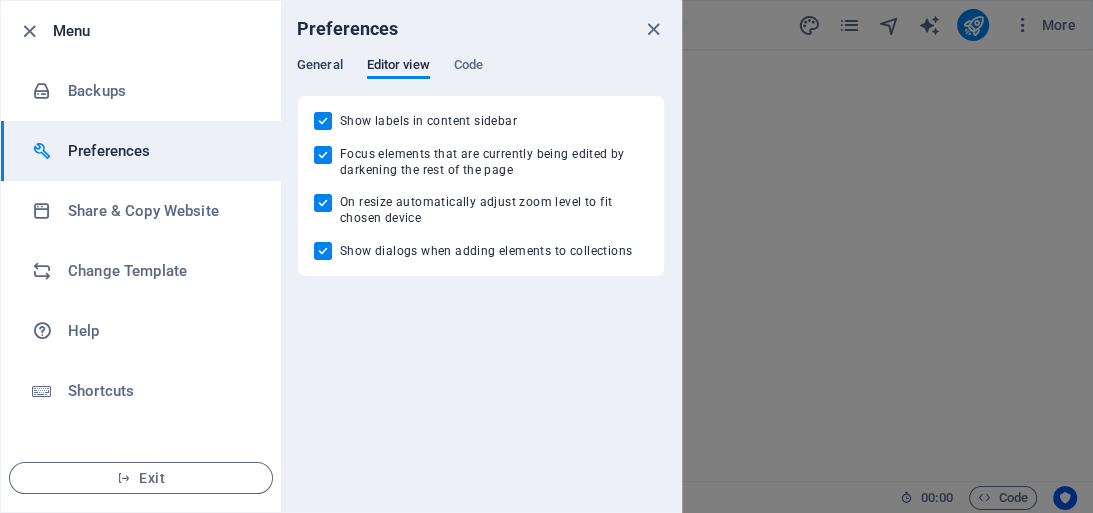 click on "General" at bounding box center [320, 67] 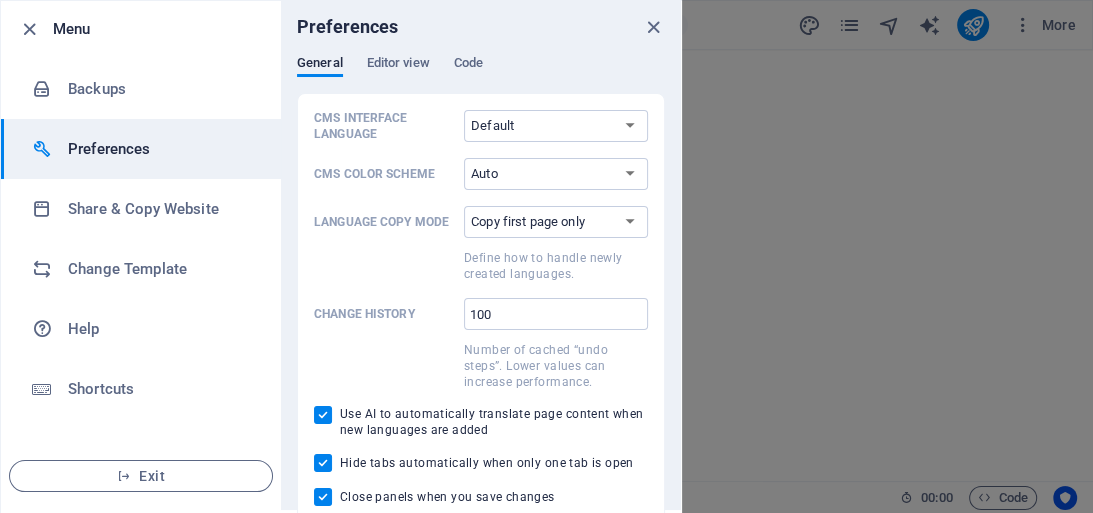 scroll, scrollTop: 0, scrollLeft: 0, axis: both 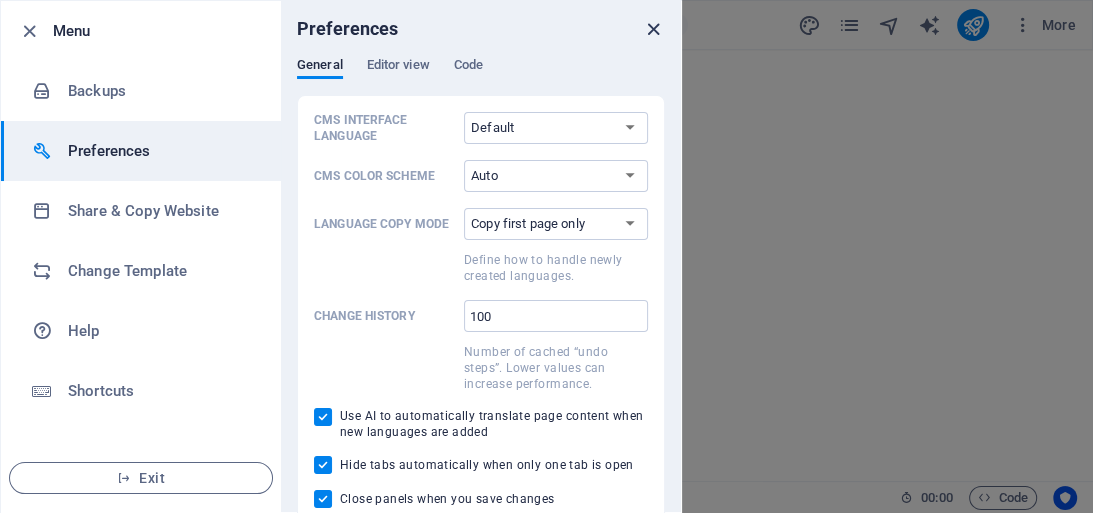 click at bounding box center (653, 29) 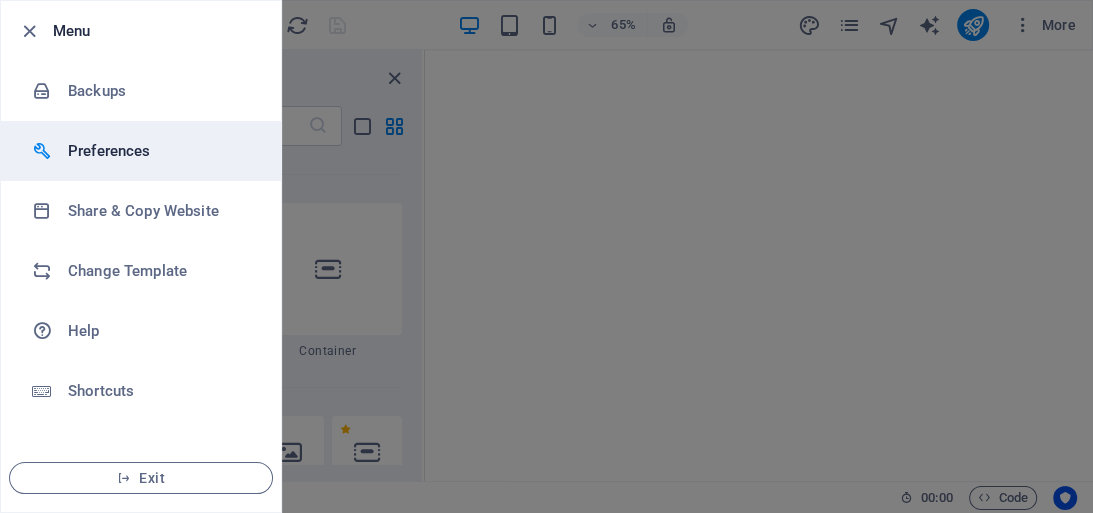 click on "Preferences" at bounding box center (160, 151) 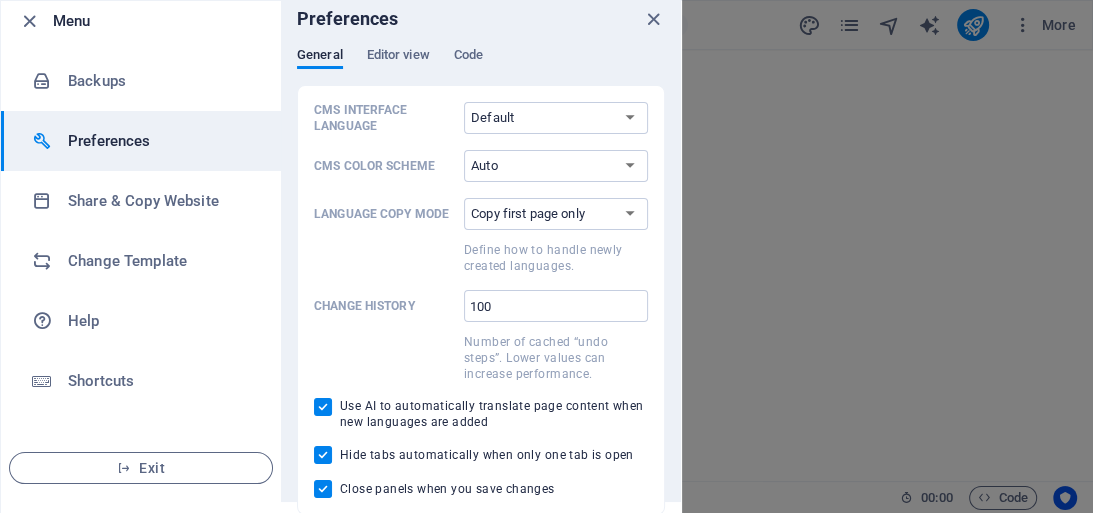scroll, scrollTop: 12, scrollLeft: 0, axis: vertical 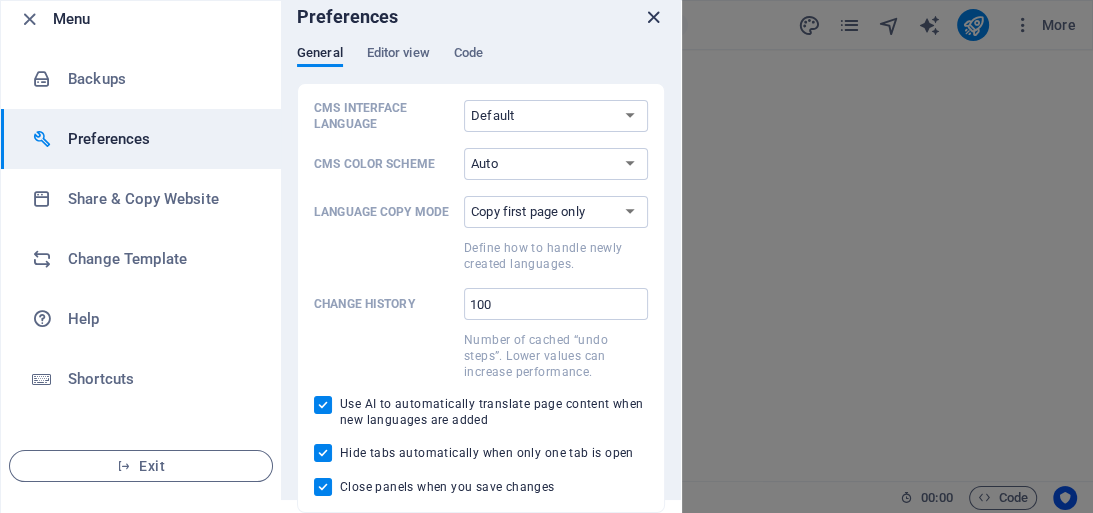 click at bounding box center [653, 17] 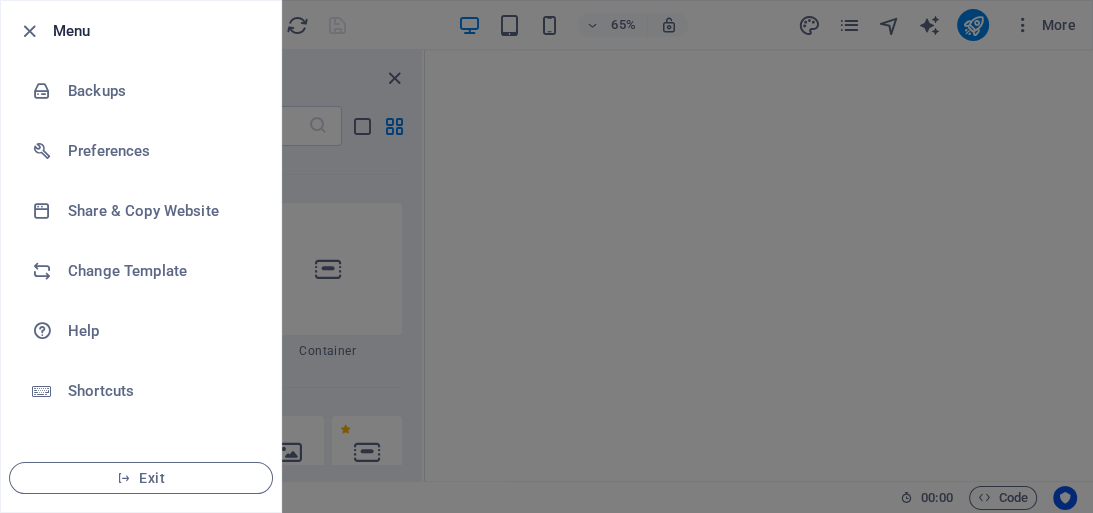 scroll, scrollTop: 0, scrollLeft: 0, axis: both 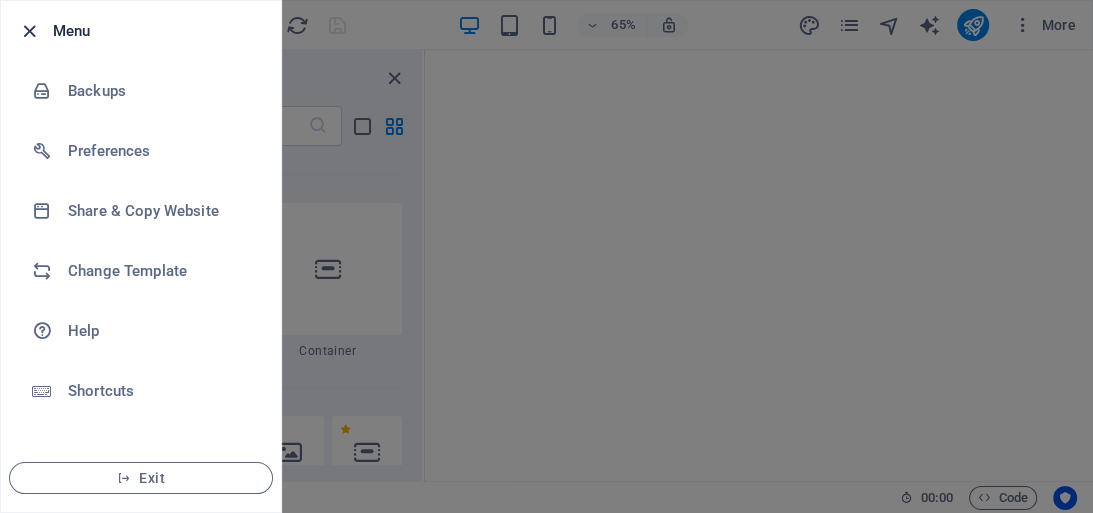 click at bounding box center (29, 31) 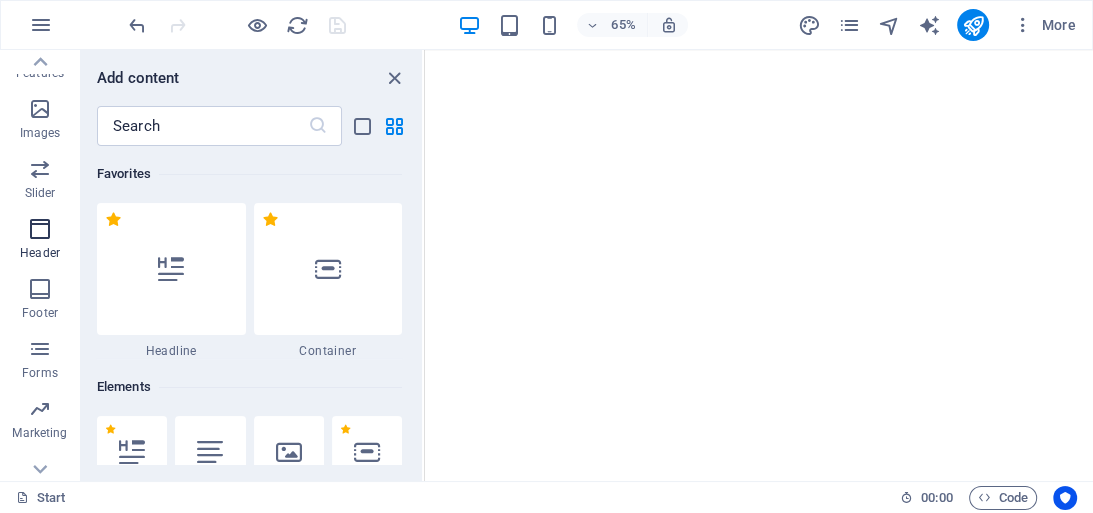 scroll, scrollTop: 468, scrollLeft: 0, axis: vertical 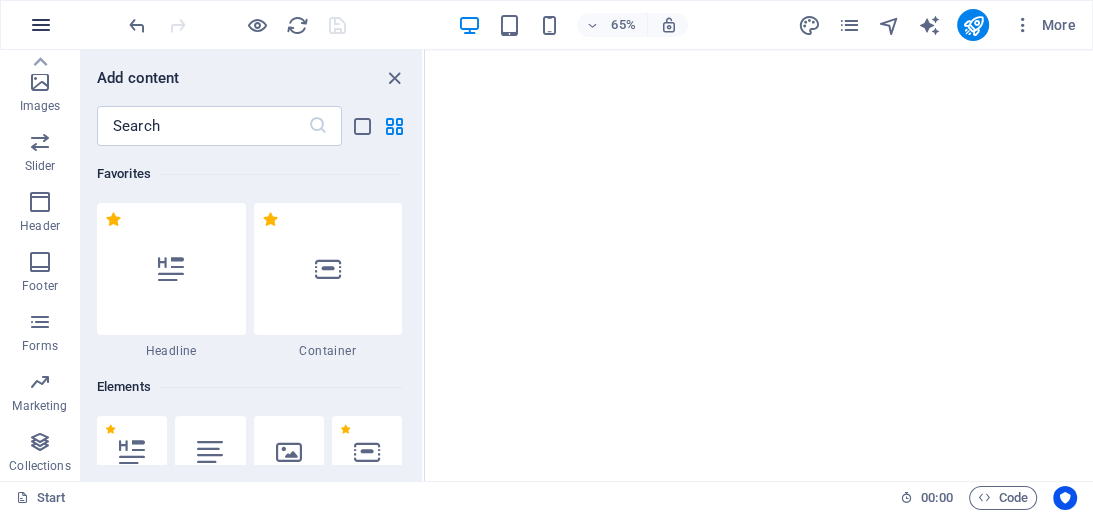 click at bounding box center (41, 25) 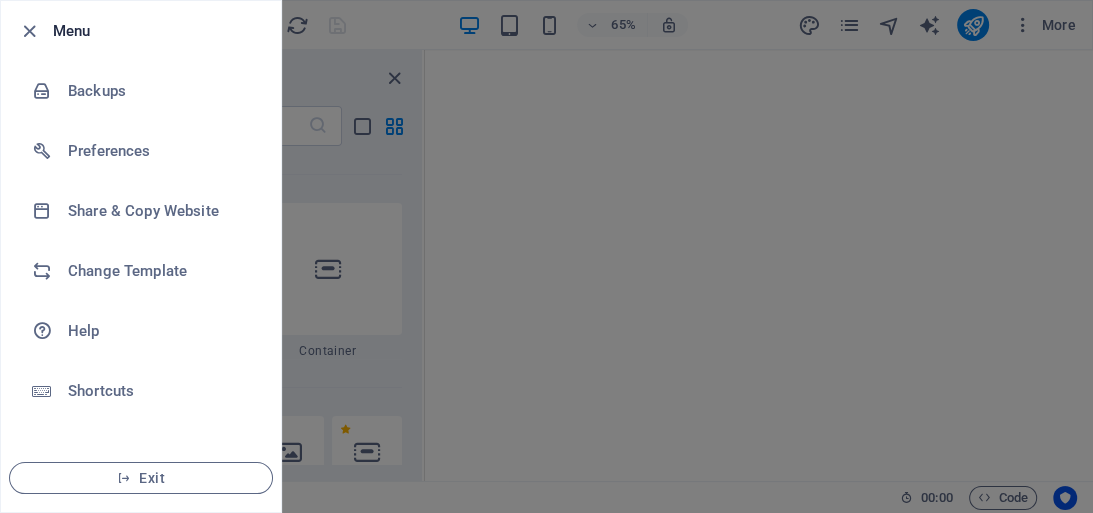 click at bounding box center (546, 256) 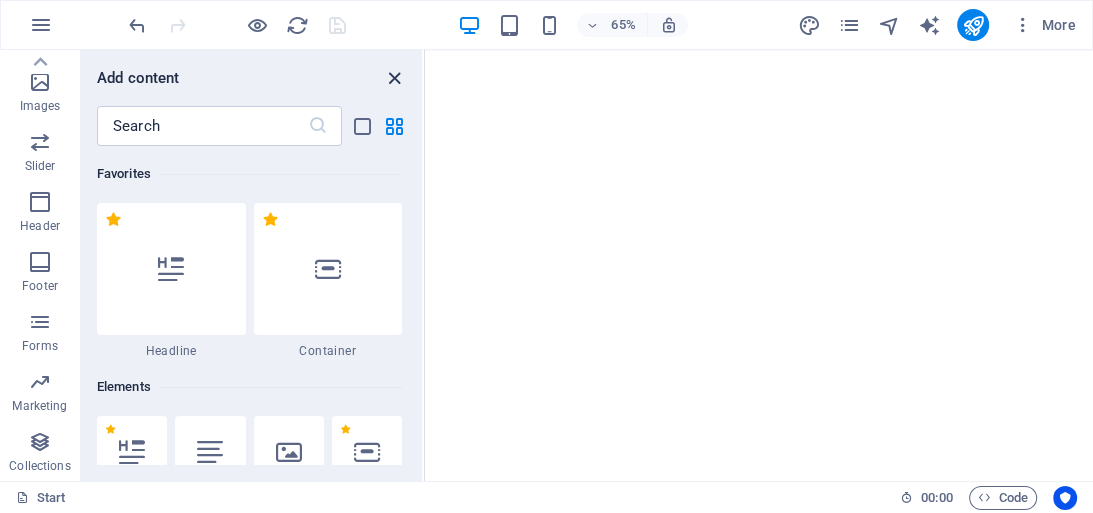 click at bounding box center [394, 78] 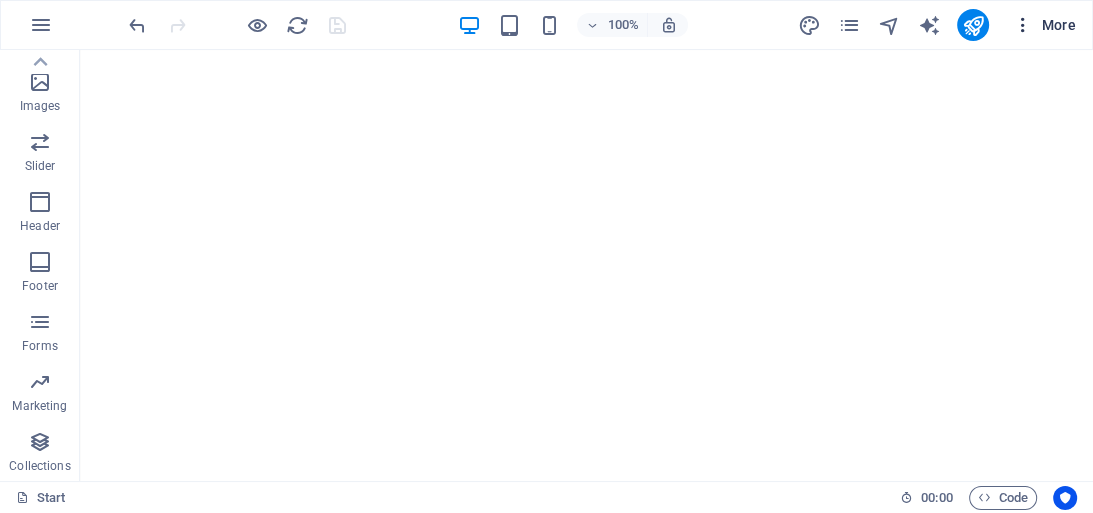 click on "More" at bounding box center (1044, 25) 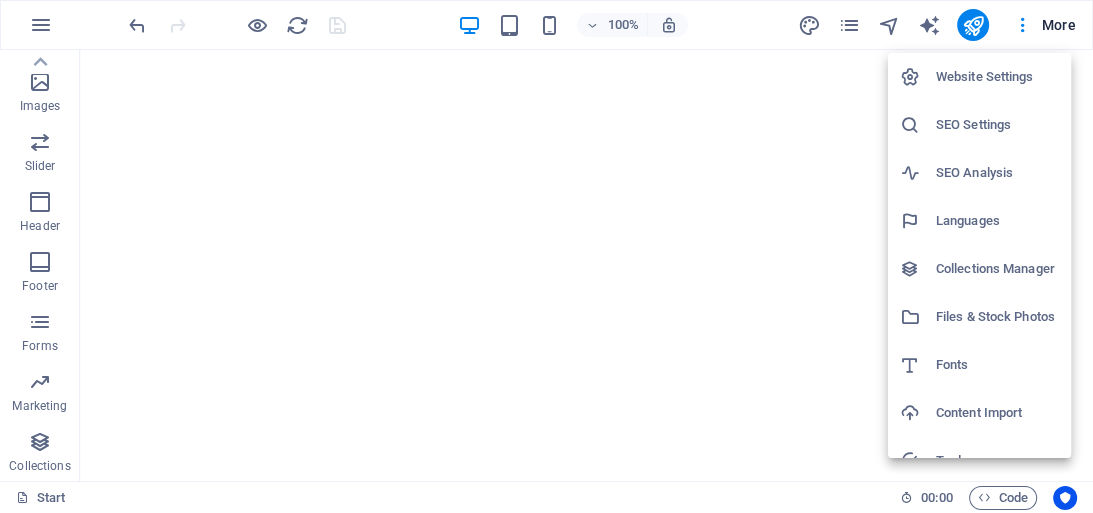 click on "Collections Manager" at bounding box center (997, 269) 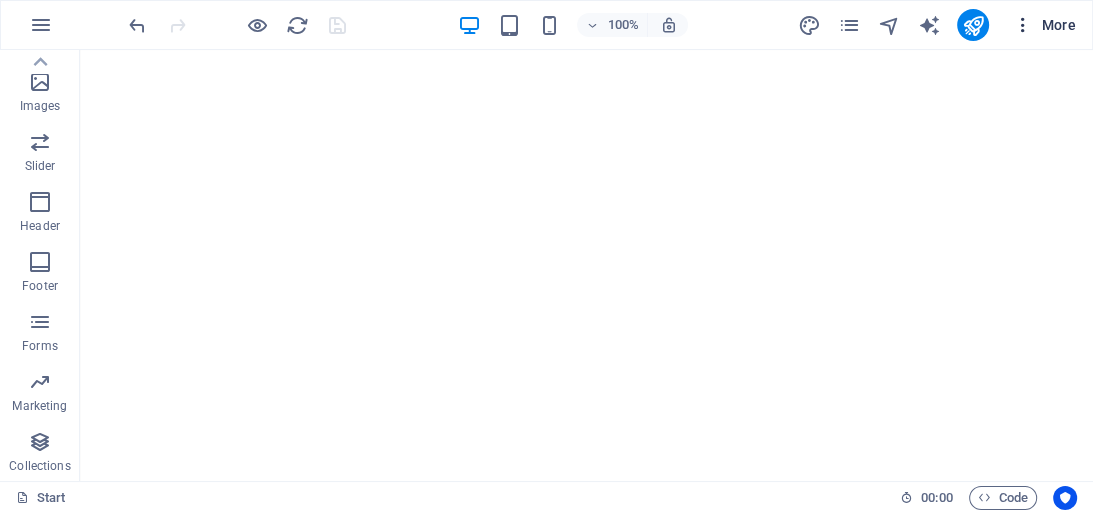 click on "More" at bounding box center [1044, 25] 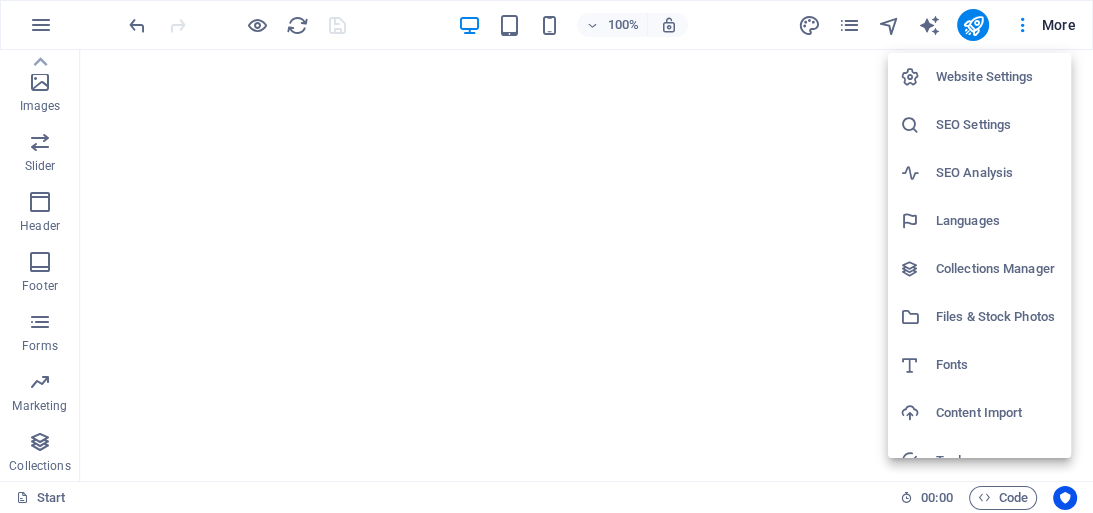 click on "Collections Manager" at bounding box center (997, 269) 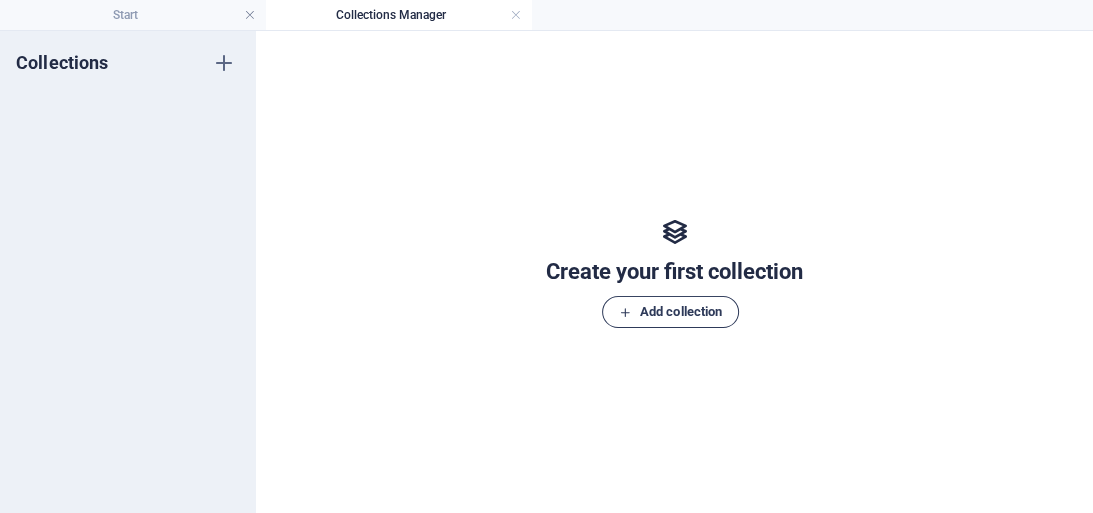 click on "Add collection" at bounding box center [670, 312] 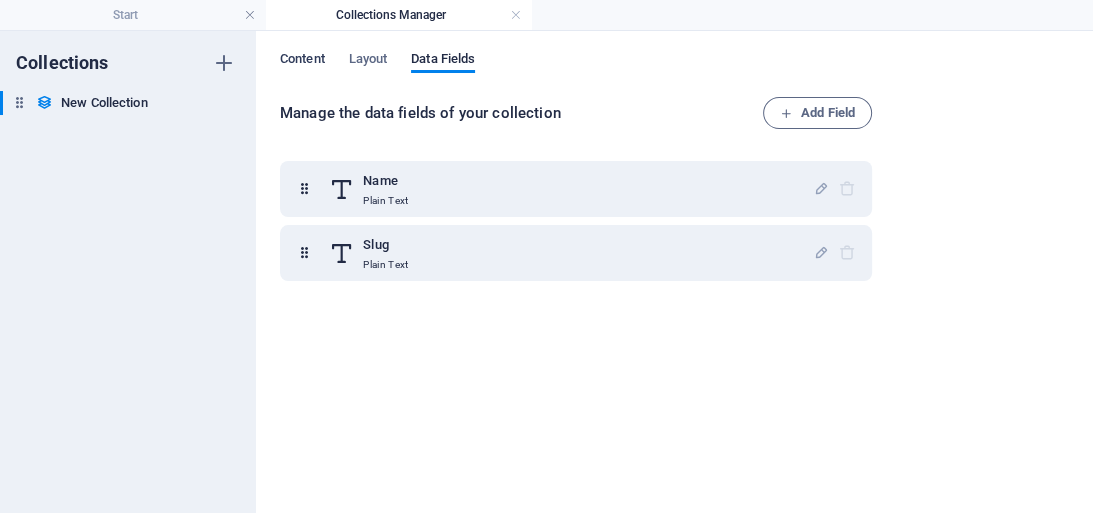click on "Content" at bounding box center [302, 61] 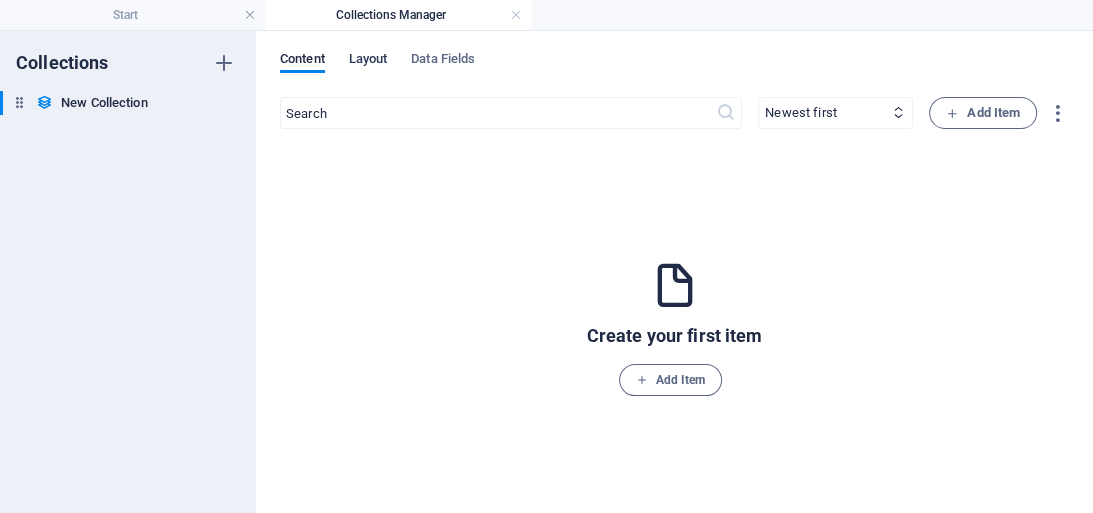 click on "Layout" at bounding box center (368, 61) 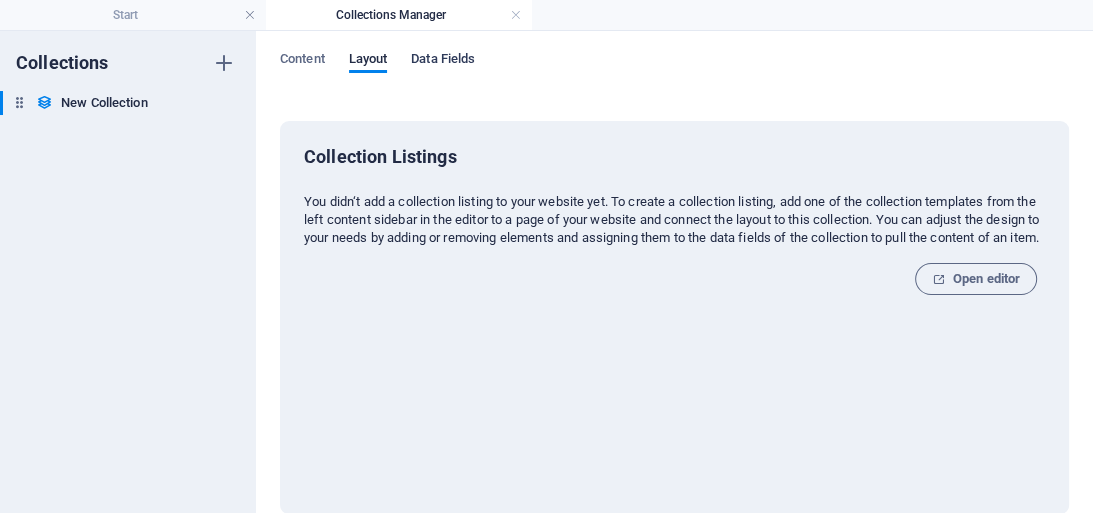 click on "Data Fields" at bounding box center (443, 61) 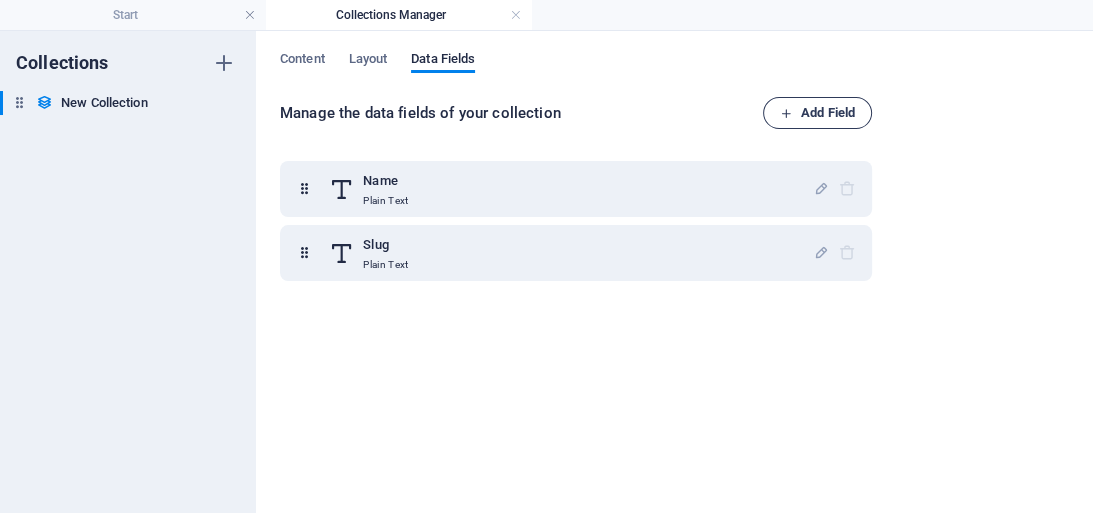 click on "Add Field" at bounding box center [817, 113] 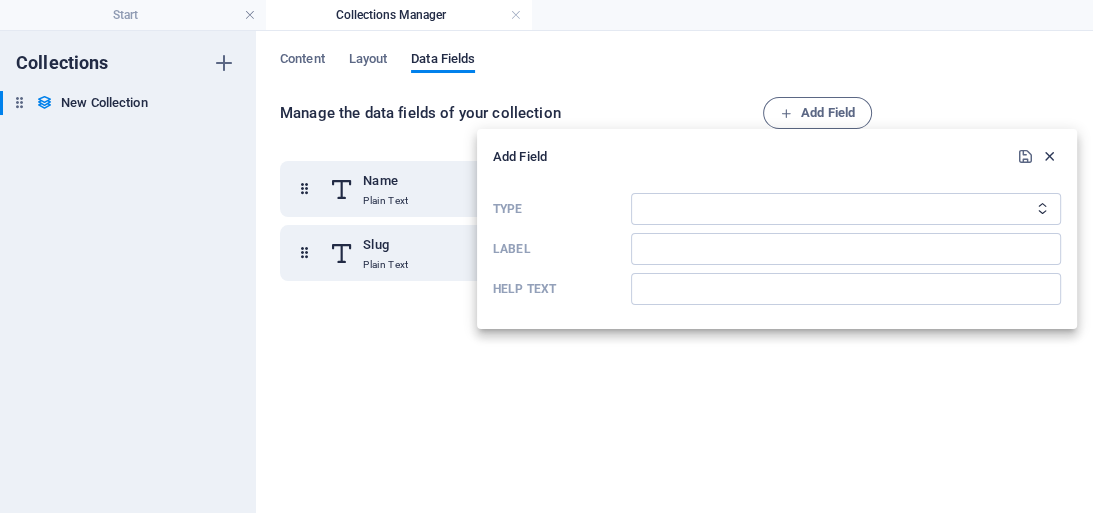 click at bounding box center (1049, 156) 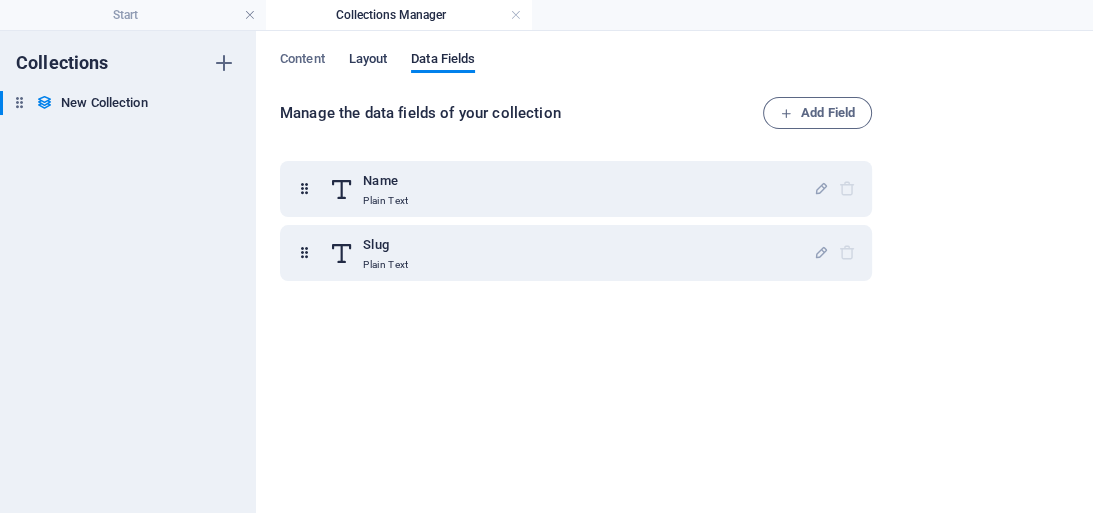 click on "Layout" at bounding box center [368, 61] 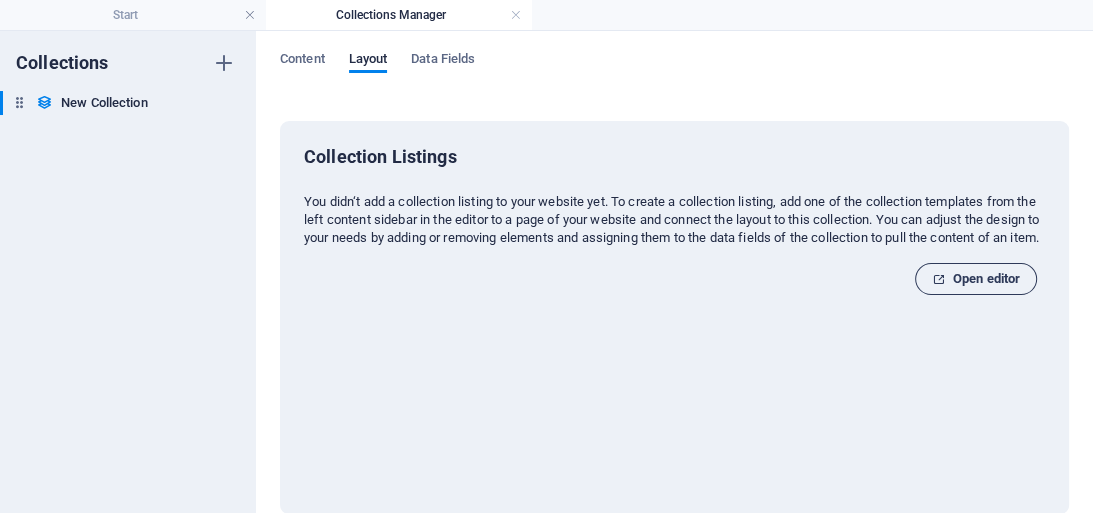 click on "Open editor" at bounding box center [976, 279] 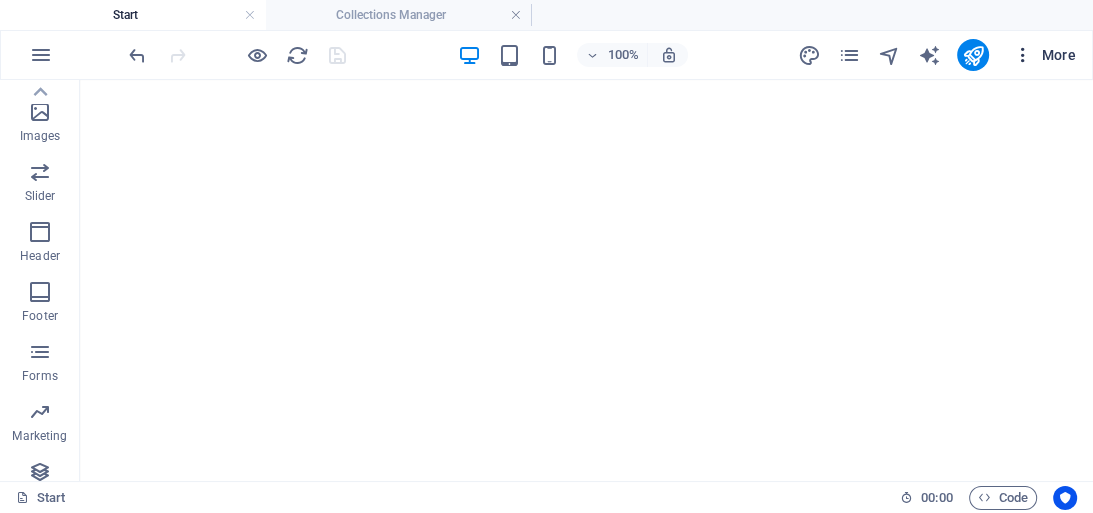 click on "More" at bounding box center [1044, 55] 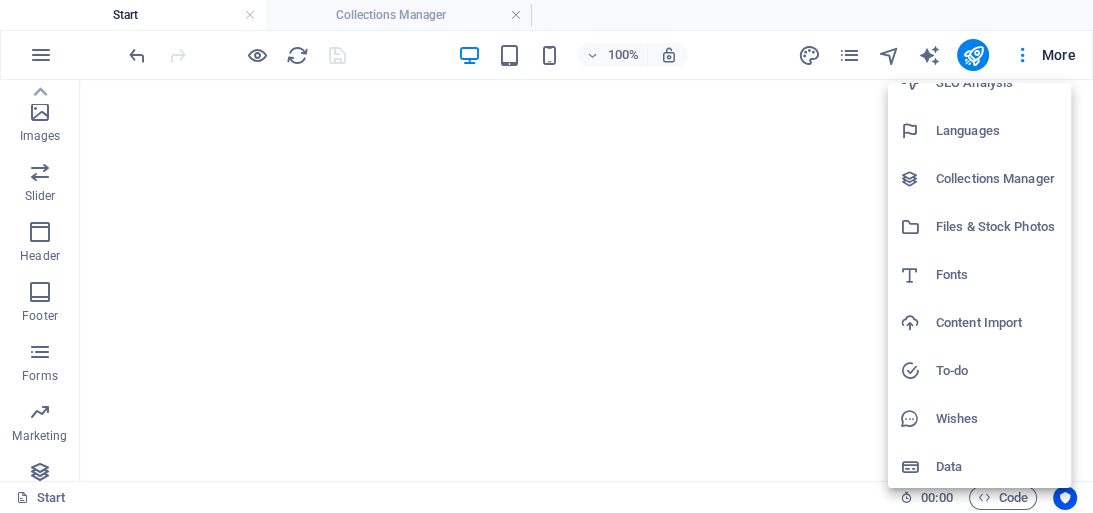 scroll, scrollTop: 123, scrollLeft: 0, axis: vertical 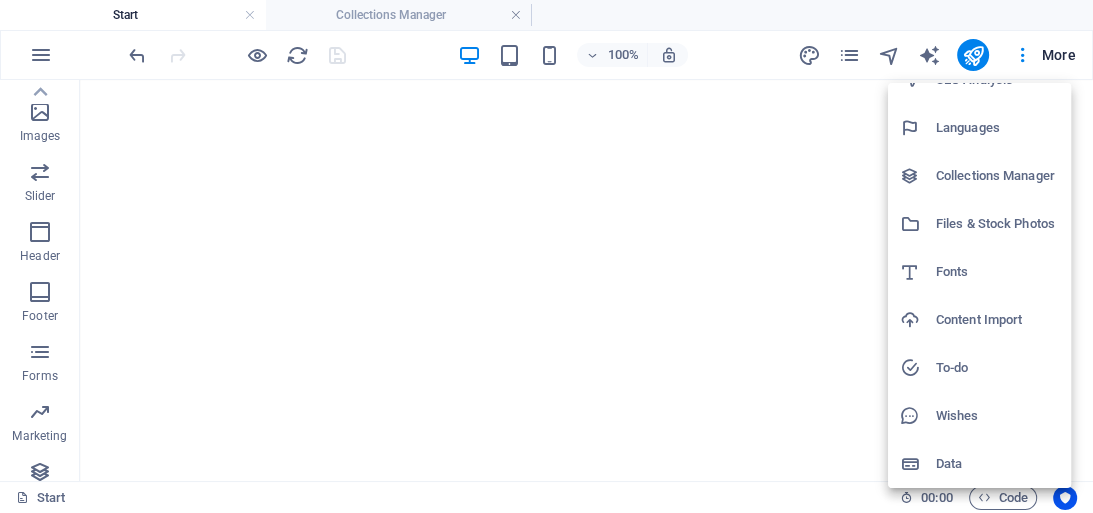 click on "Data" at bounding box center [997, 464] 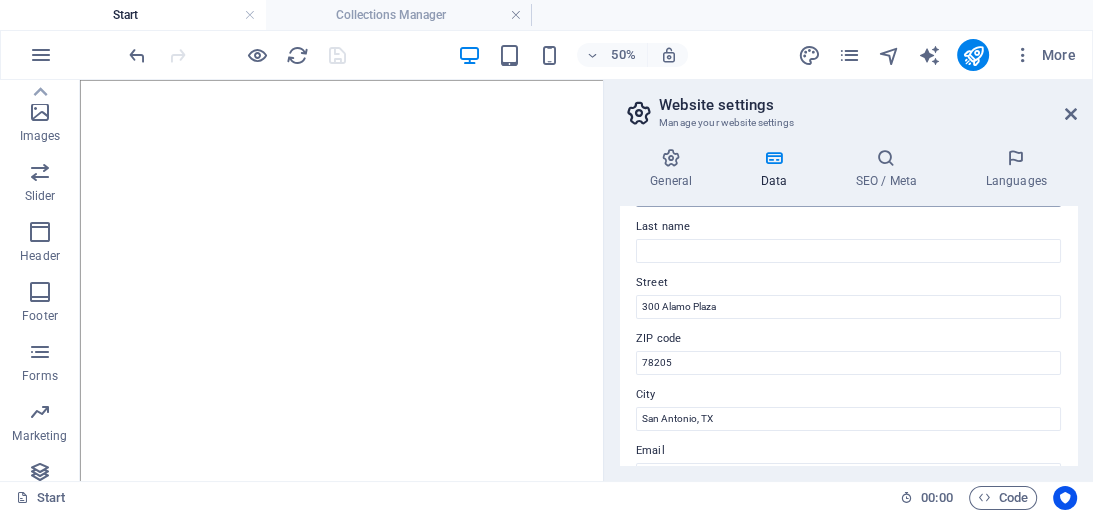 scroll, scrollTop: 400, scrollLeft: 0, axis: vertical 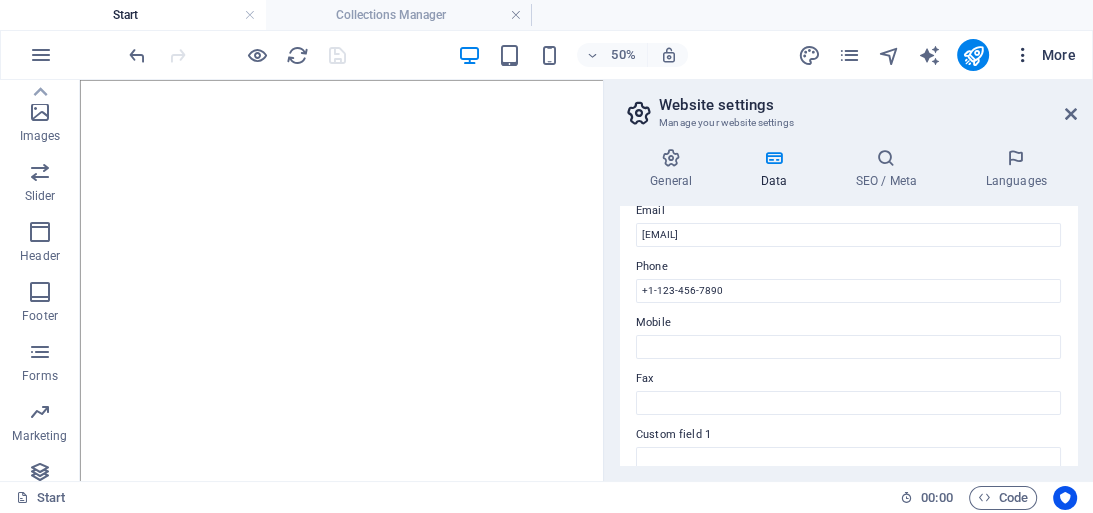 click on "More" at bounding box center (1044, 55) 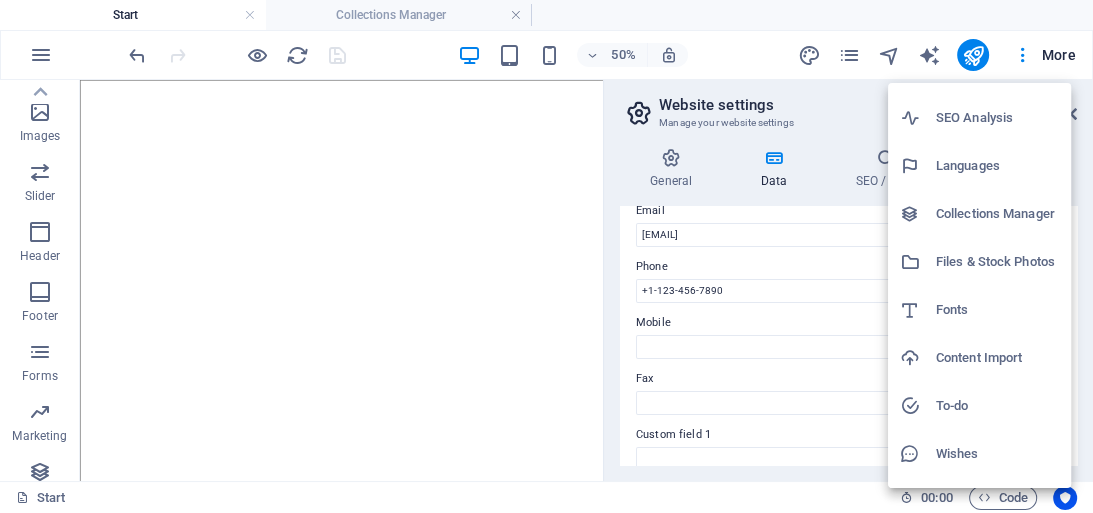 scroll, scrollTop: 123, scrollLeft: 0, axis: vertical 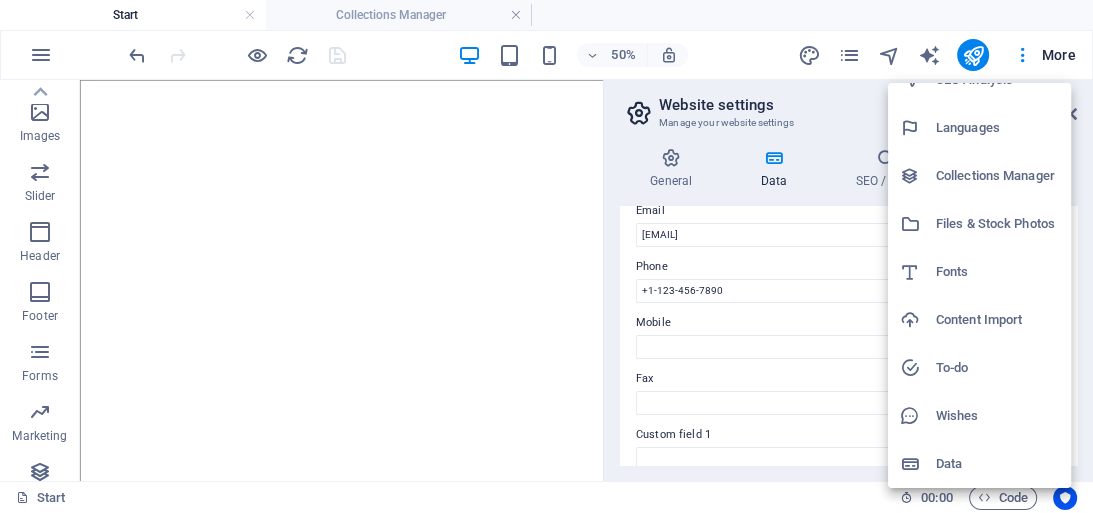 click on "Wishes" at bounding box center (997, 416) 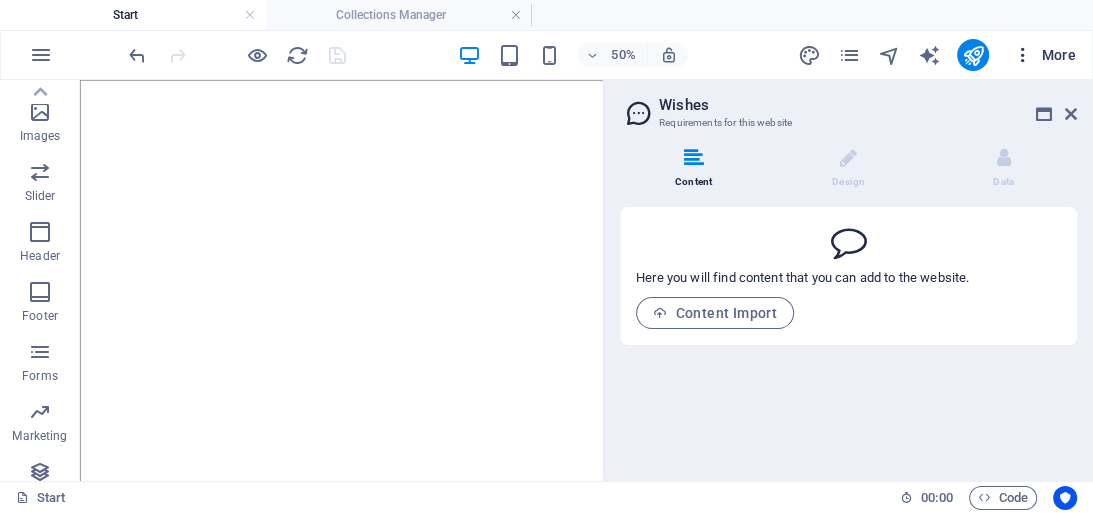 click on "More" at bounding box center [1044, 55] 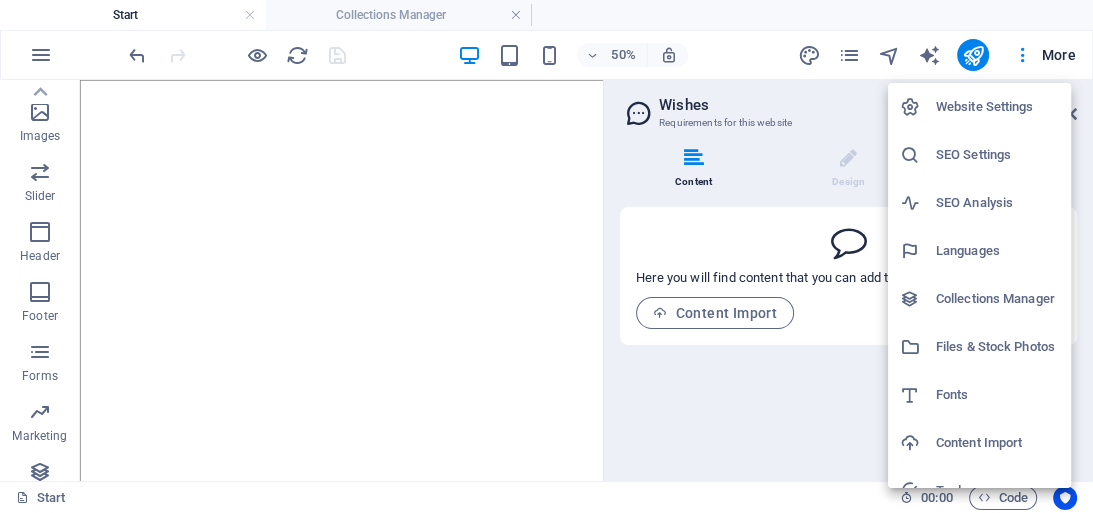 scroll, scrollTop: 123, scrollLeft: 0, axis: vertical 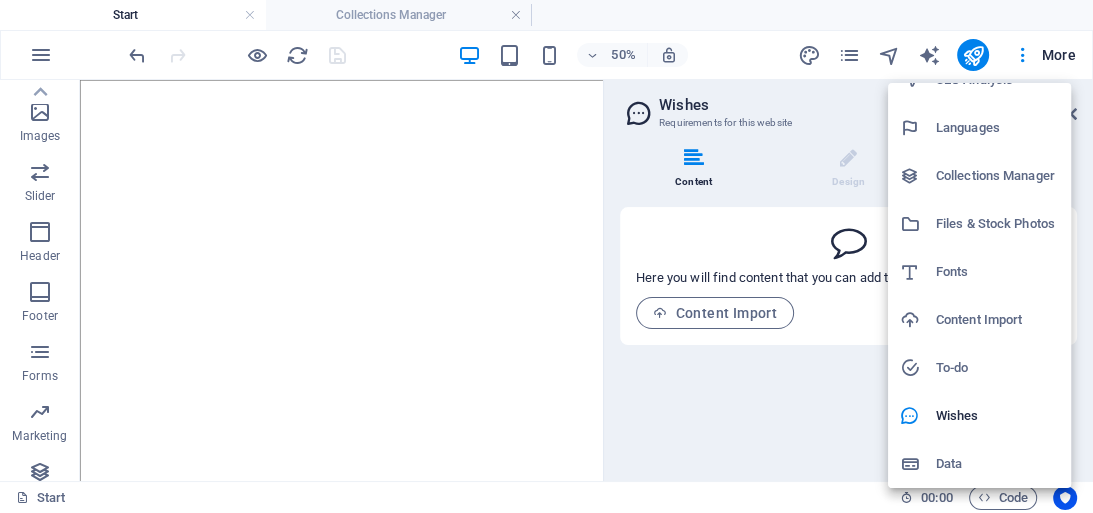 click on "To-do" at bounding box center (997, 368) 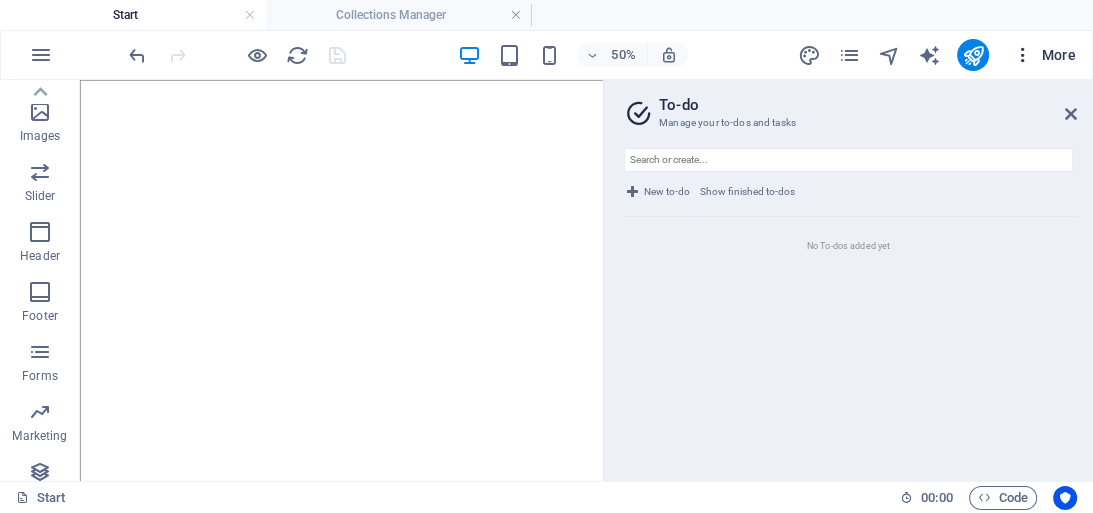 click on "More" at bounding box center (1044, 55) 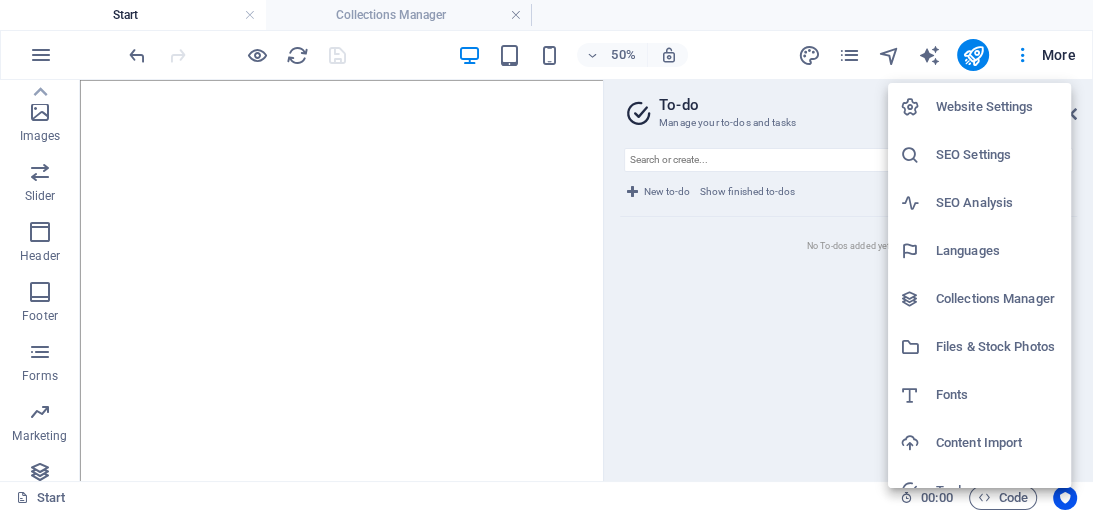 click on "Website Settings" at bounding box center [997, 107] 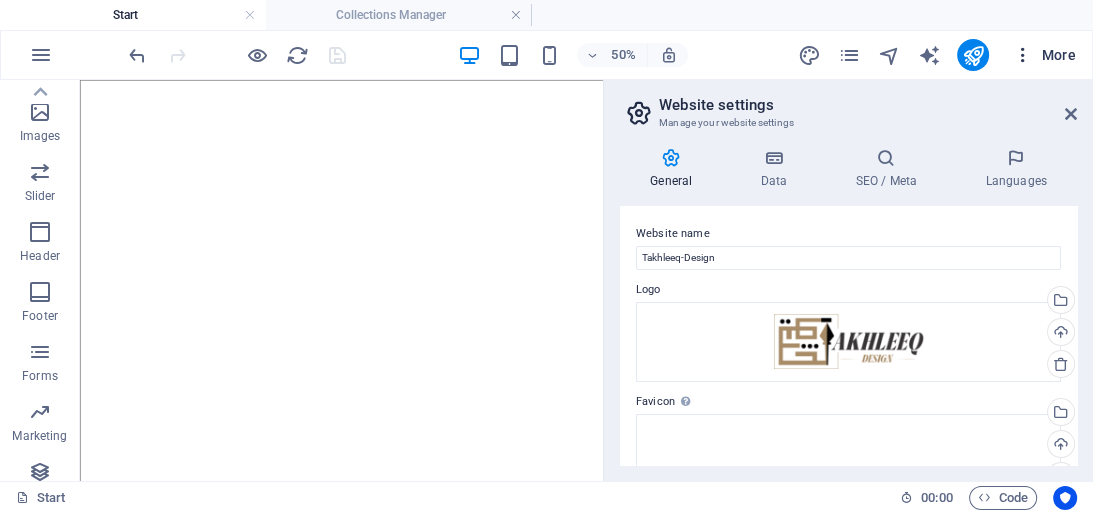 click on "More" at bounding box center [1044, 55] 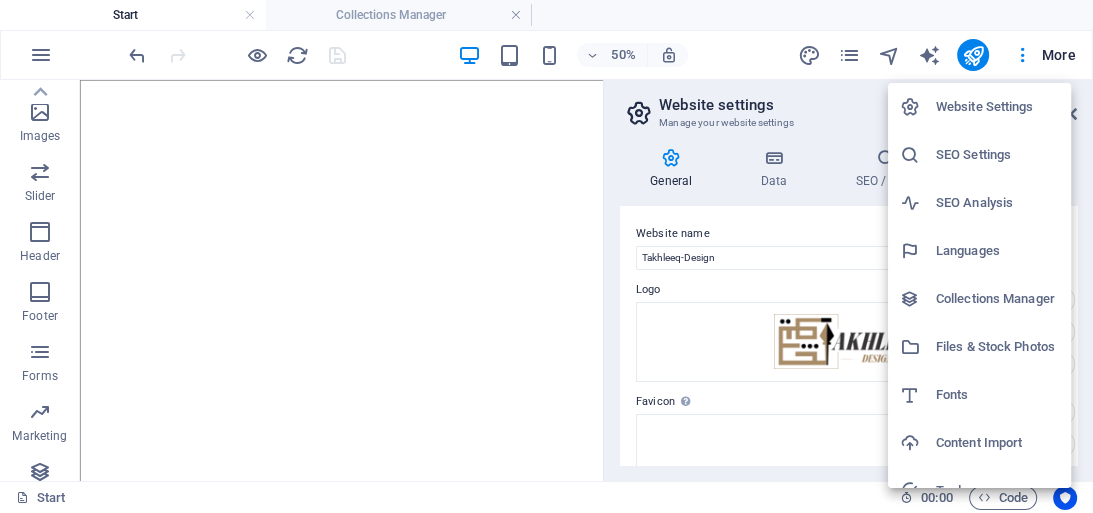 click on "Collections Manager" at bounding box center [997, 299] 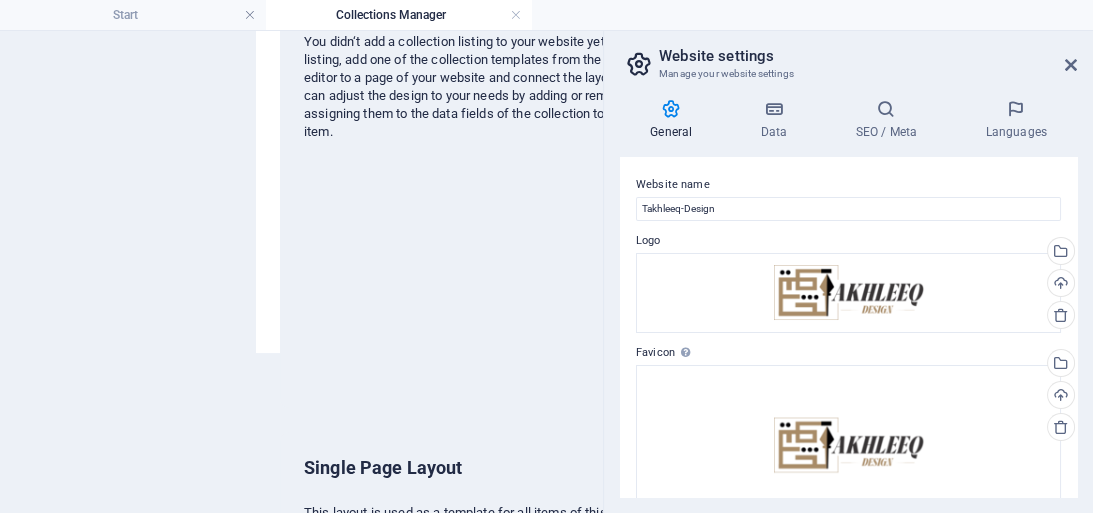 scroll, scrollTop: 0, scrollLeft: 0, axis: both 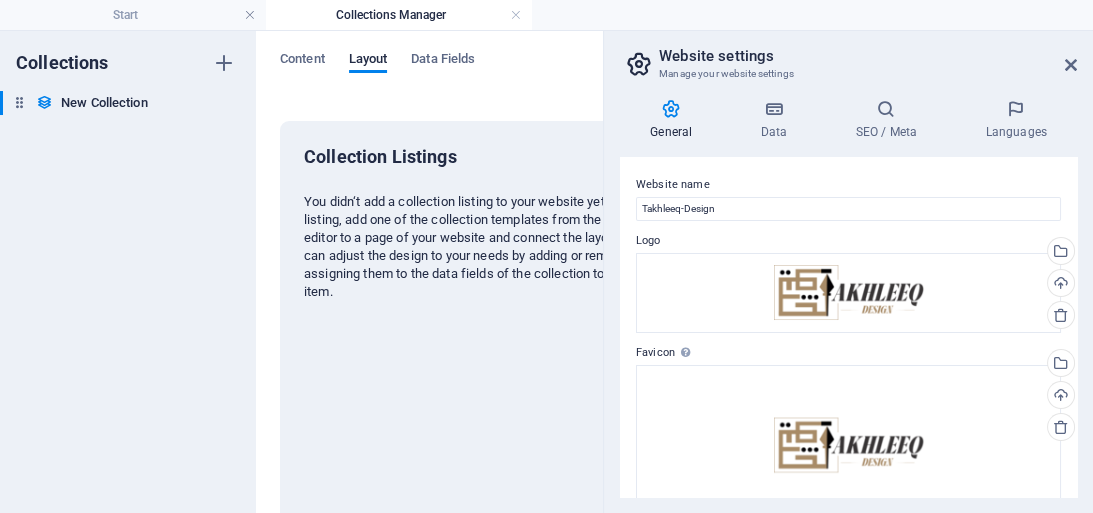 click on "Company [CITY]" at bounding box center [848, 272] 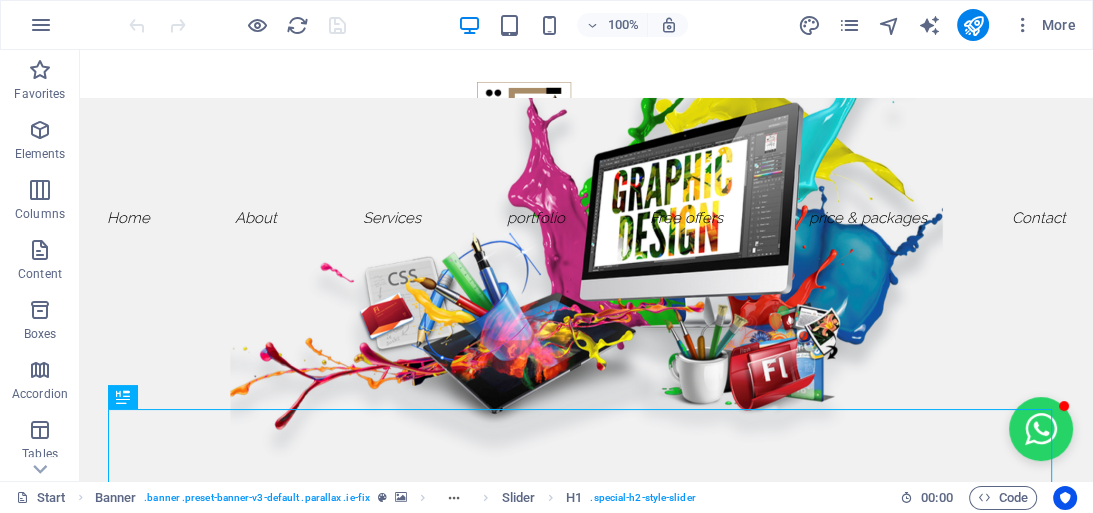 scroll, scrollTop: 0, scrollLeft: 0, axis: both 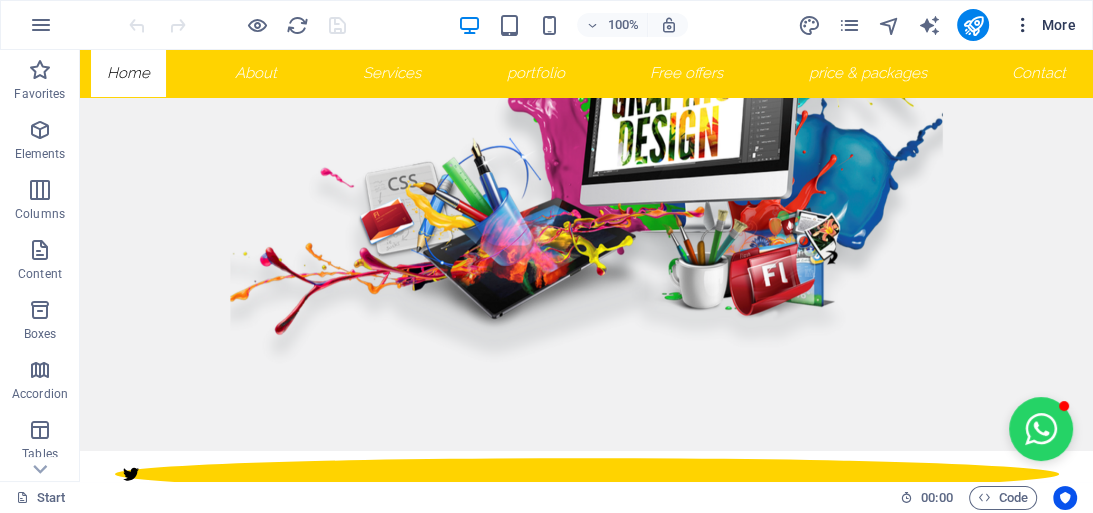 click at bounding box center [1023, 25] 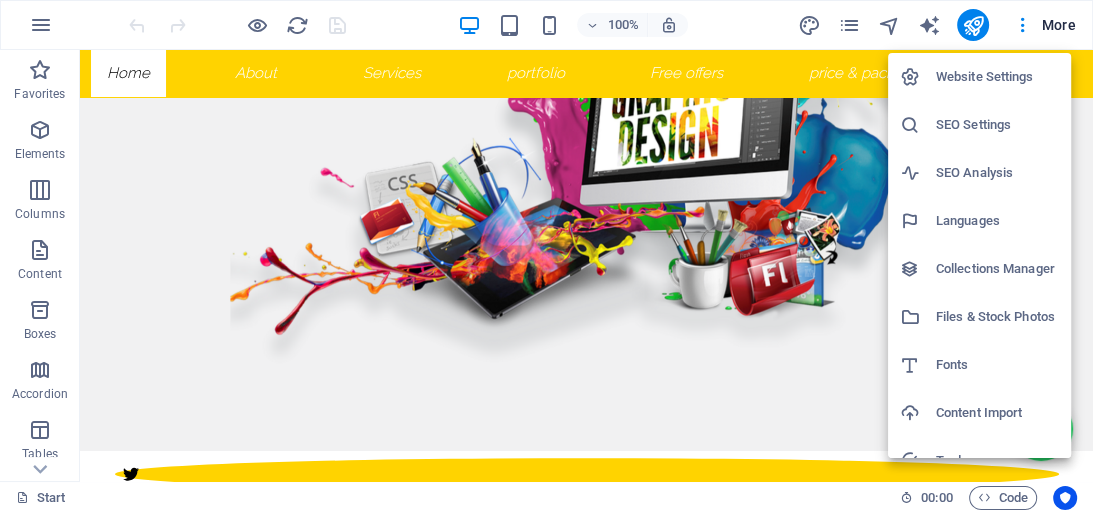 click on "Website Settings" at bounding box center (997, 77) 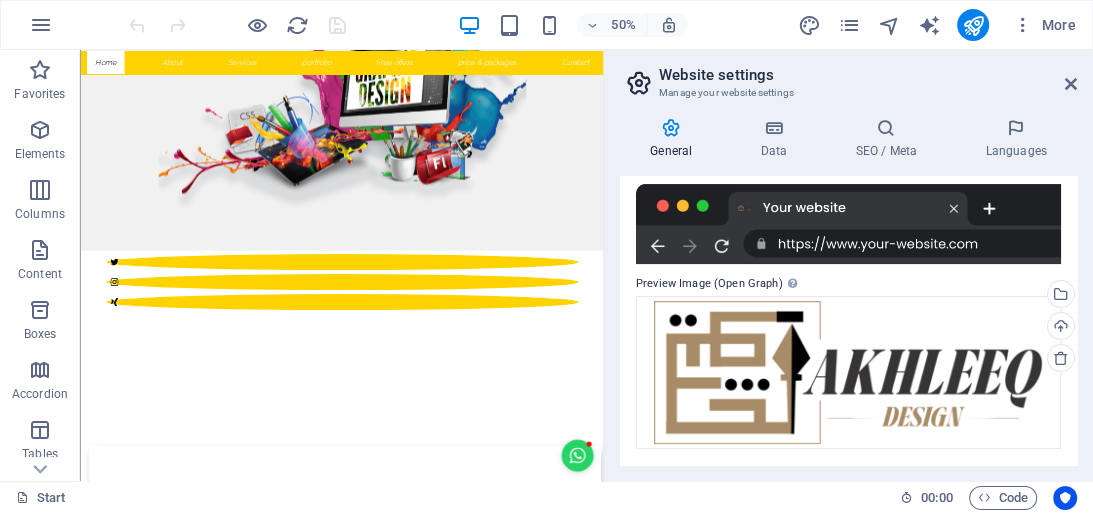scroll, scrollTop: 0, scrollLeft: 0, axis: both 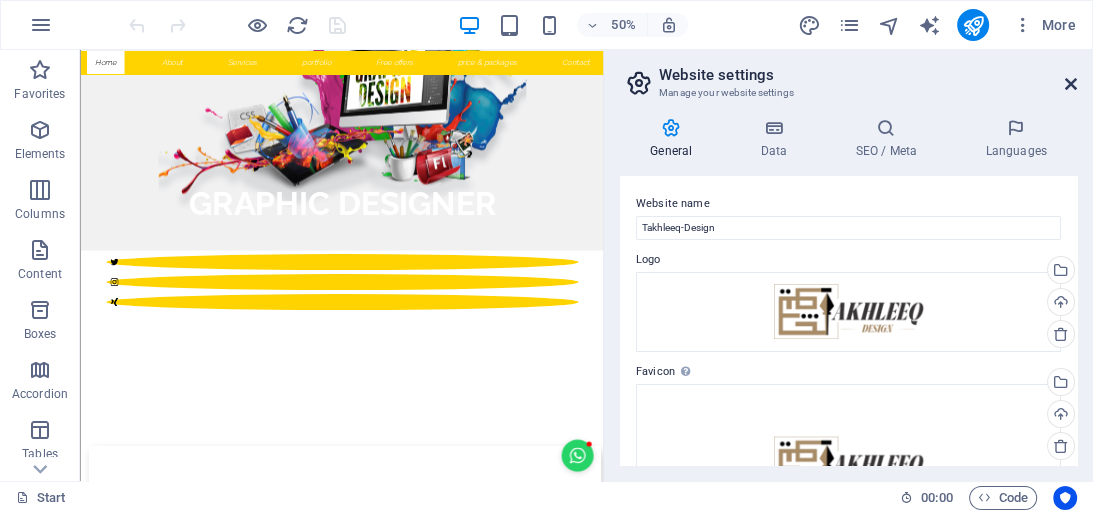 click at bounding box center (1071, 84) 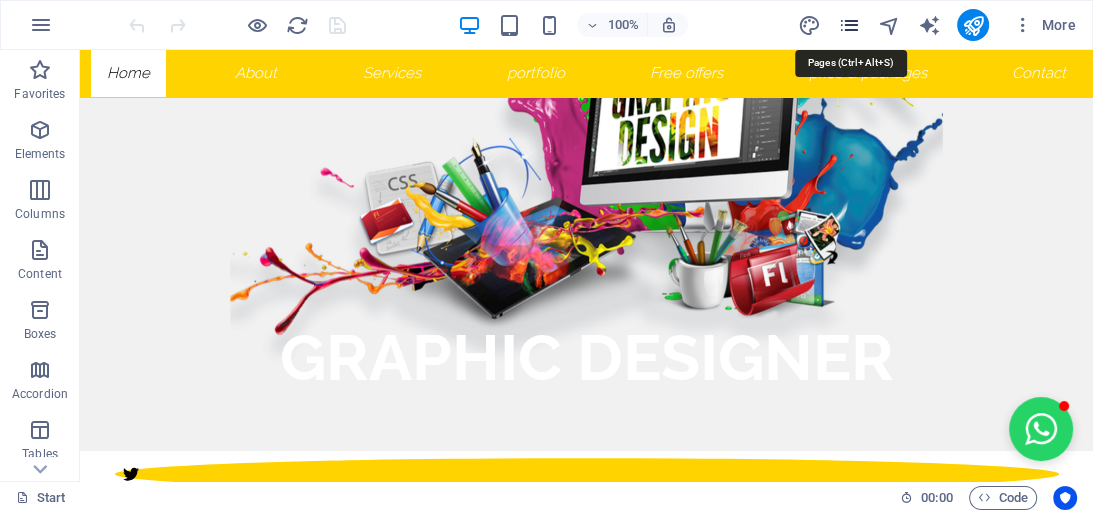 click at bounding box center (848, 25) 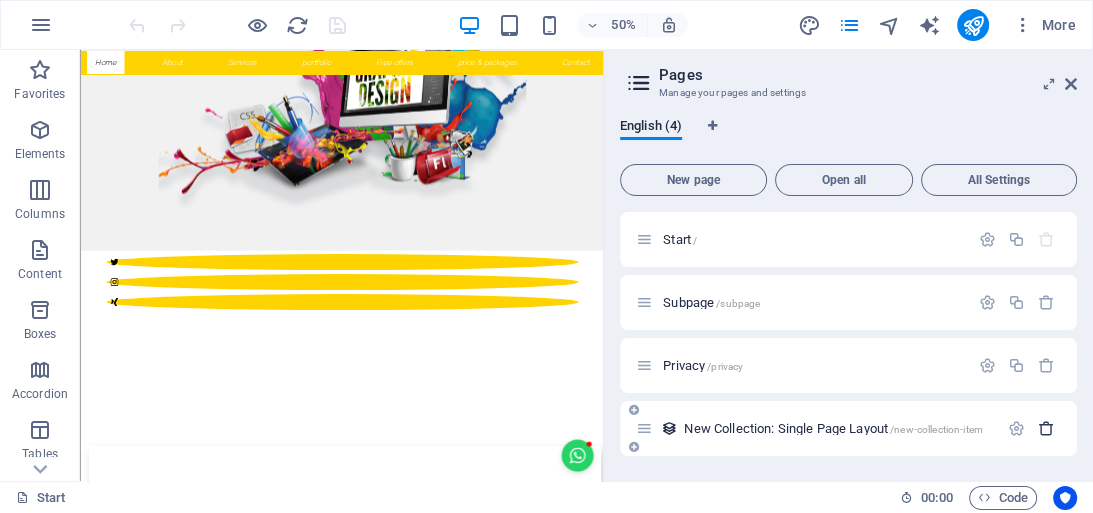 click at bounding box center [1046, 428] 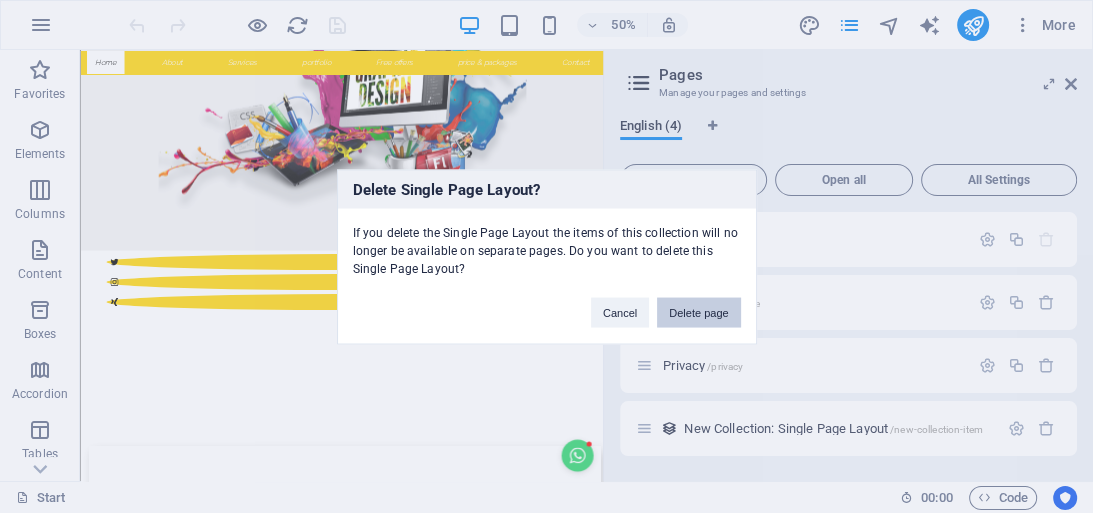 click on "Delete page" at bounding box center (698, 312) 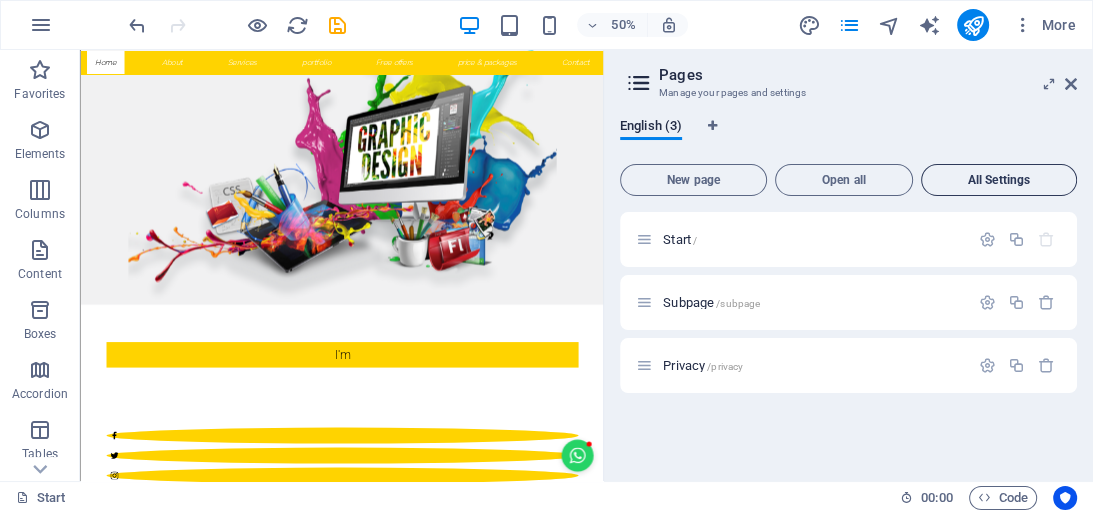 click on "All Settings" at bounding box center (999, 180) 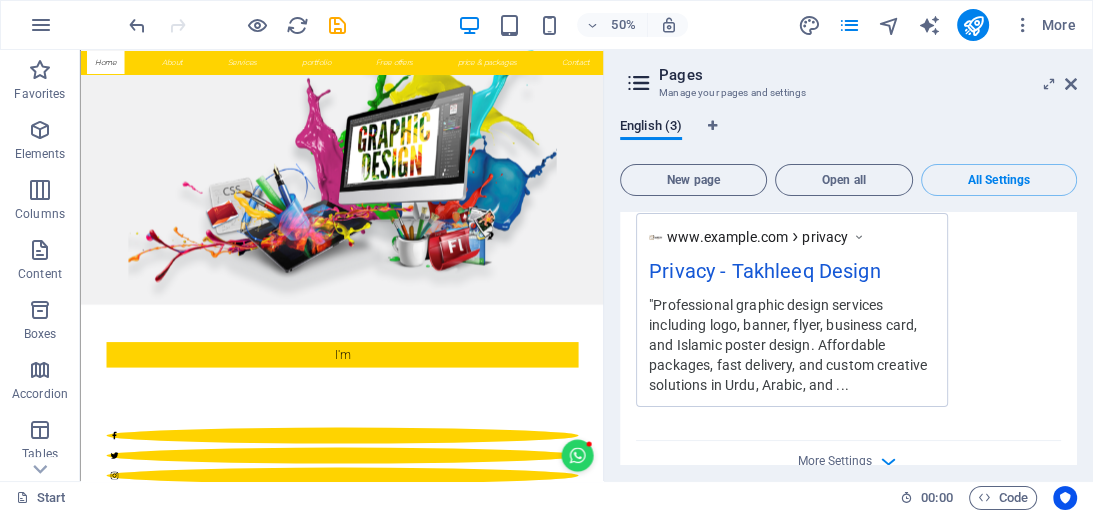scroll, scrollTop: 2439, scrollLeft: 0, axis: vertical 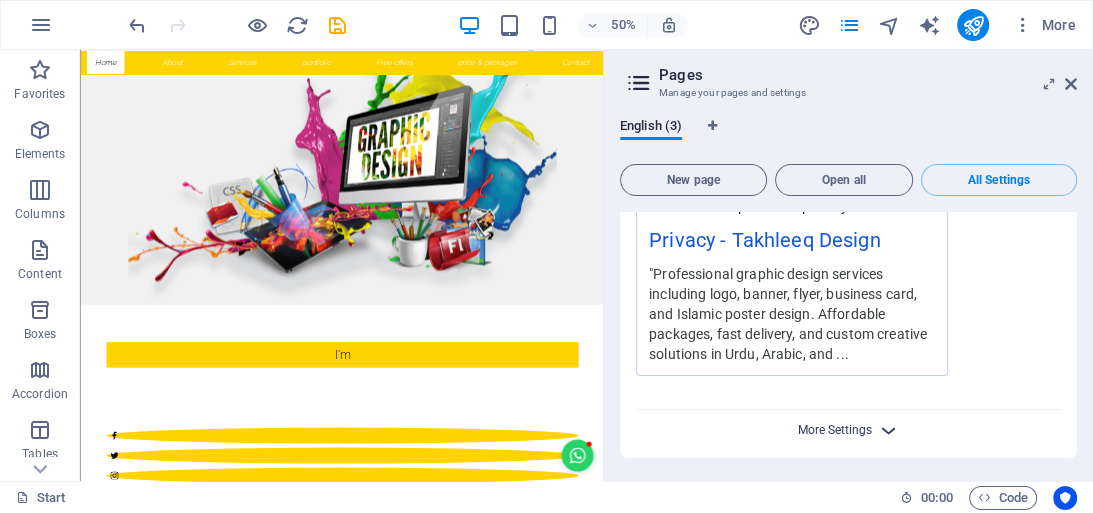 click on "More Settings" at bounding box center [835, 430] 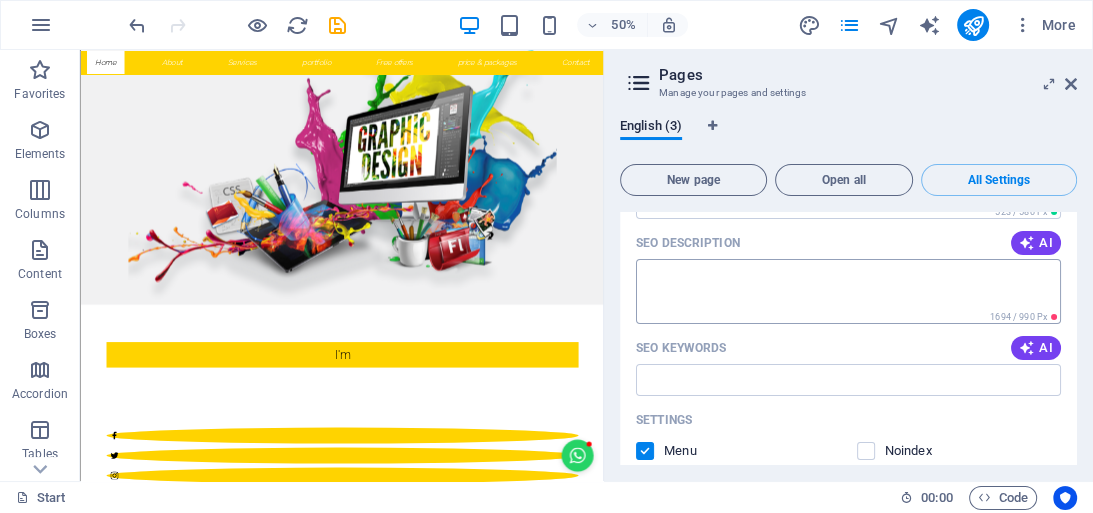 scroll, scrollTop: 0, scrollLeft: 0, axis: both 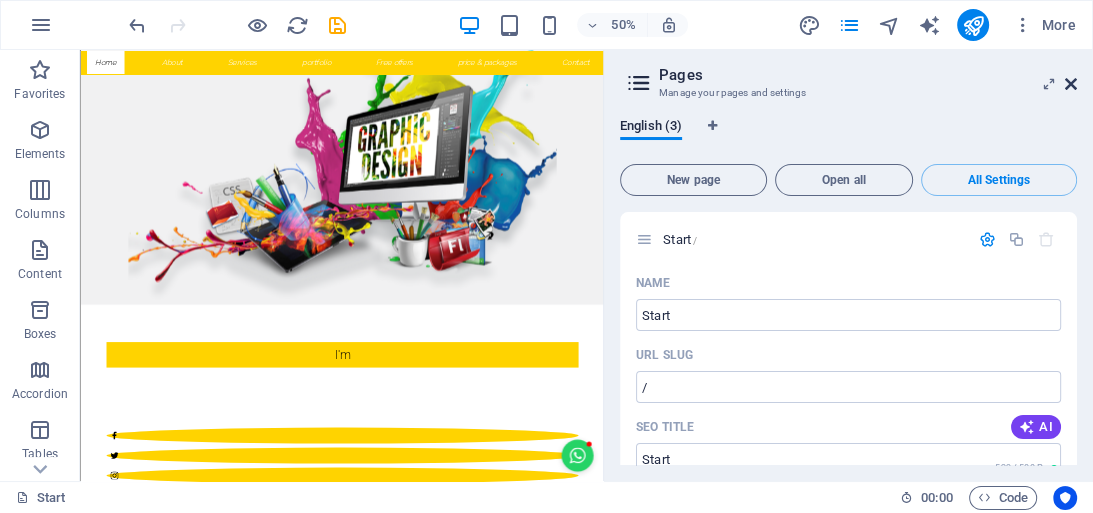 drag, startPoint x: 1071, startPoint y: 83, endPoint x: 476, endPoint y: 18, distance: 598.5399 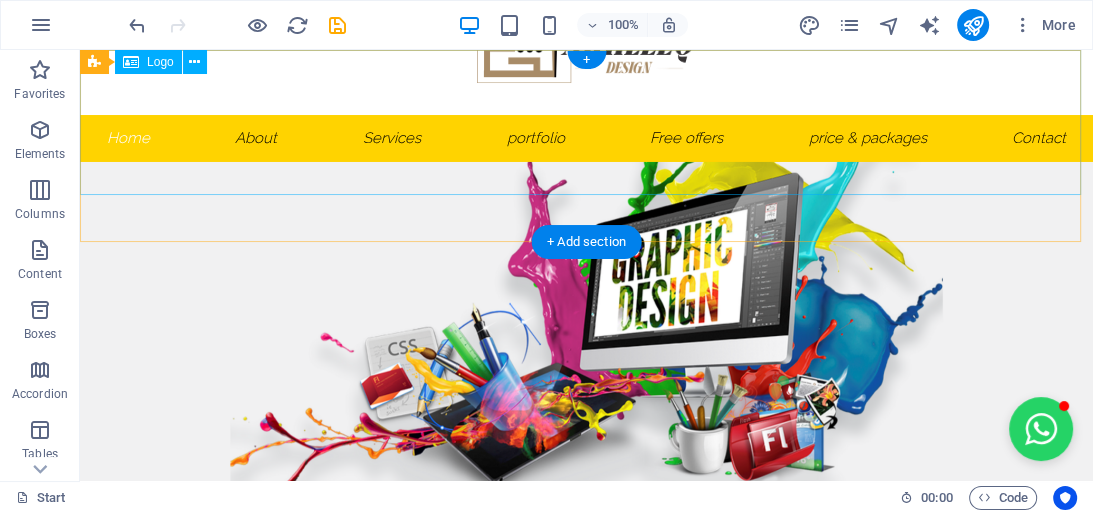 scroll, scrollTop: 0, scrollLeft: 0, axis: both 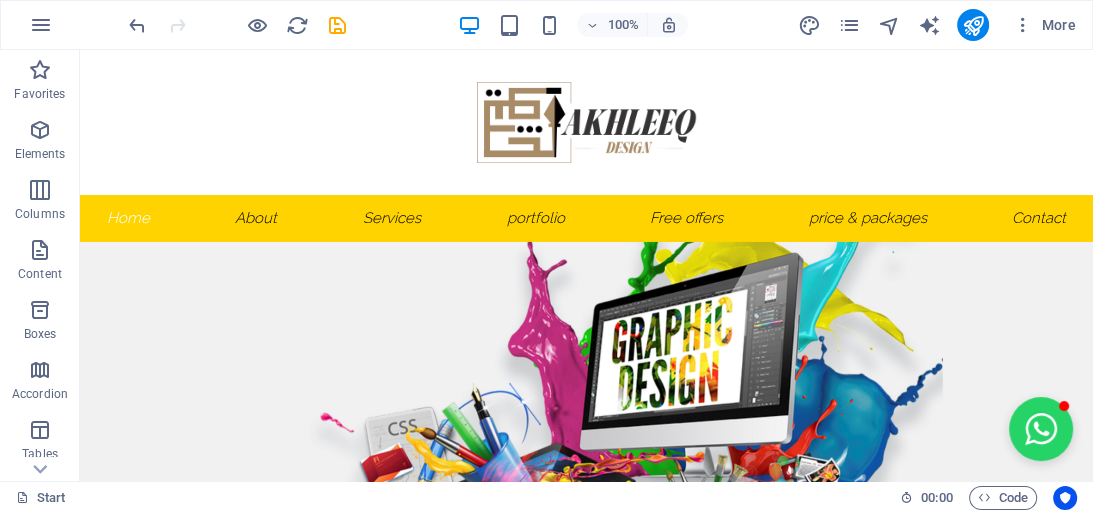click at bounding box center [586, 122] 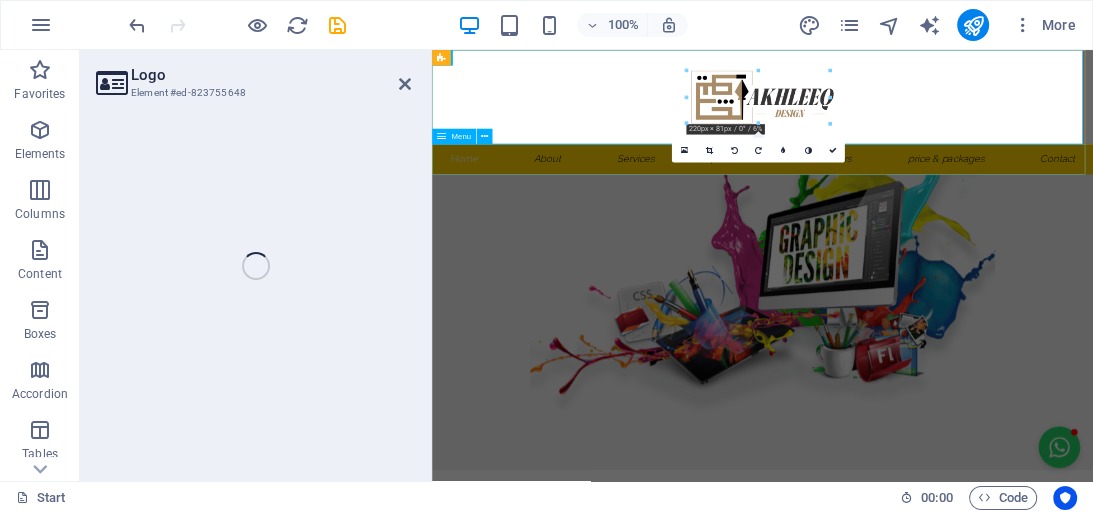 select on "px" 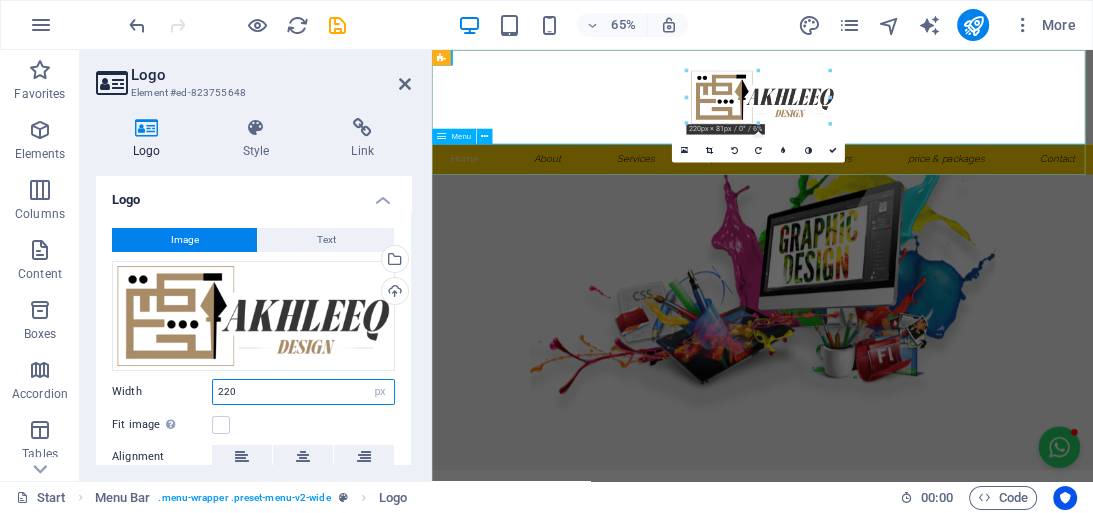 click on "220" at bounding box center [303, 392] 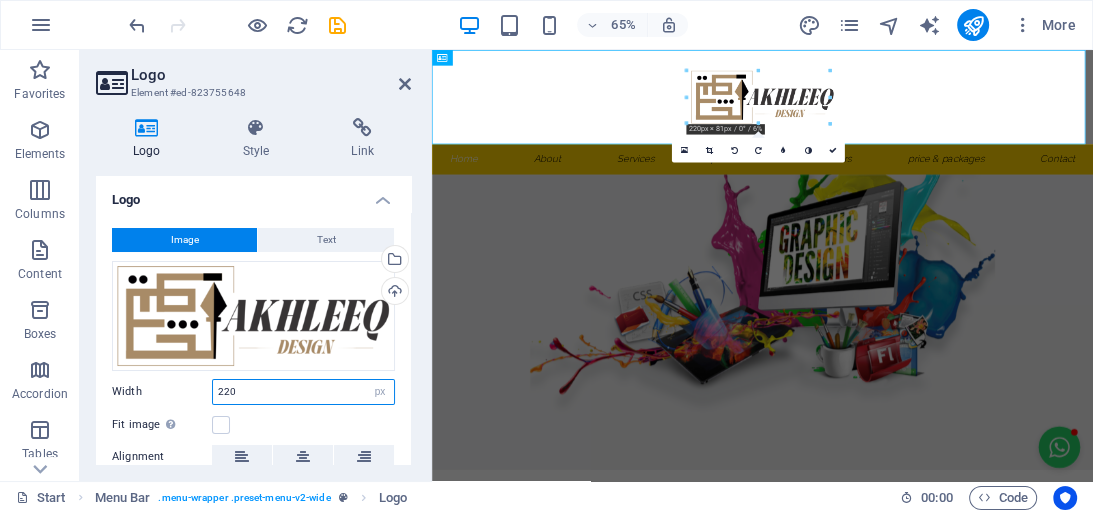 drag, startPoint x: 258, startPoint y: 390, endPoint x: 240, endPoint y: 392, distance: 18.110771 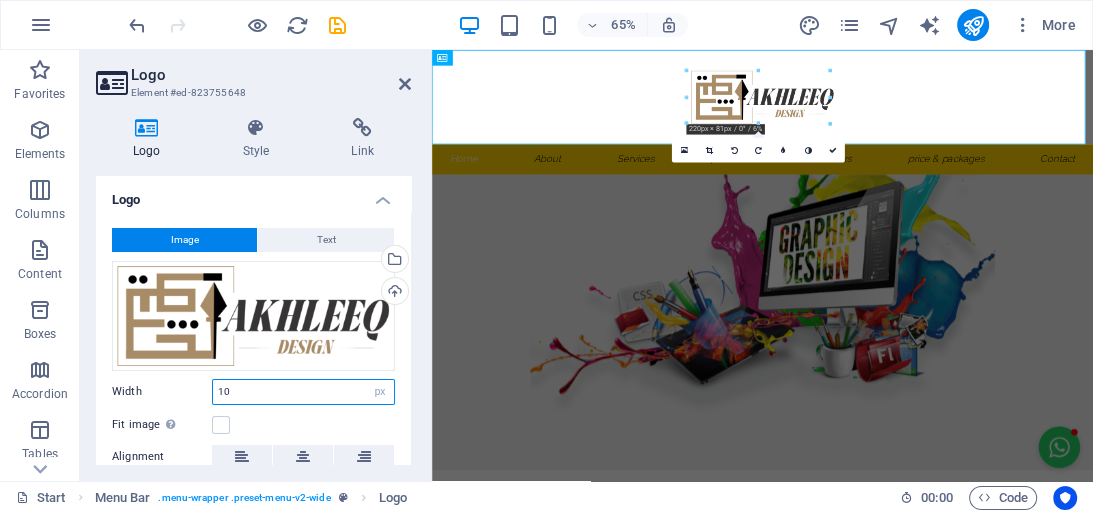 type on "100" 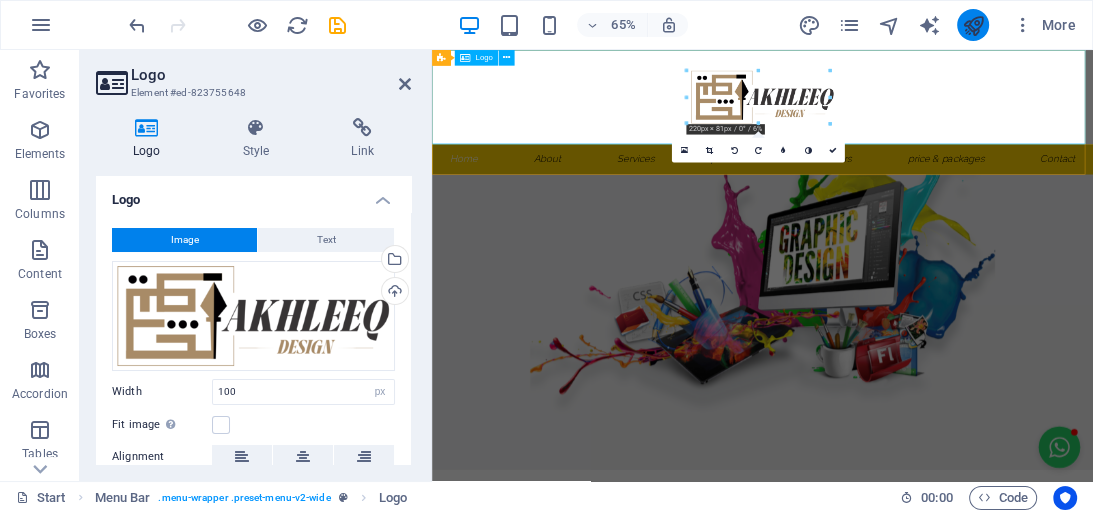 click at bounding box center (972, 25) 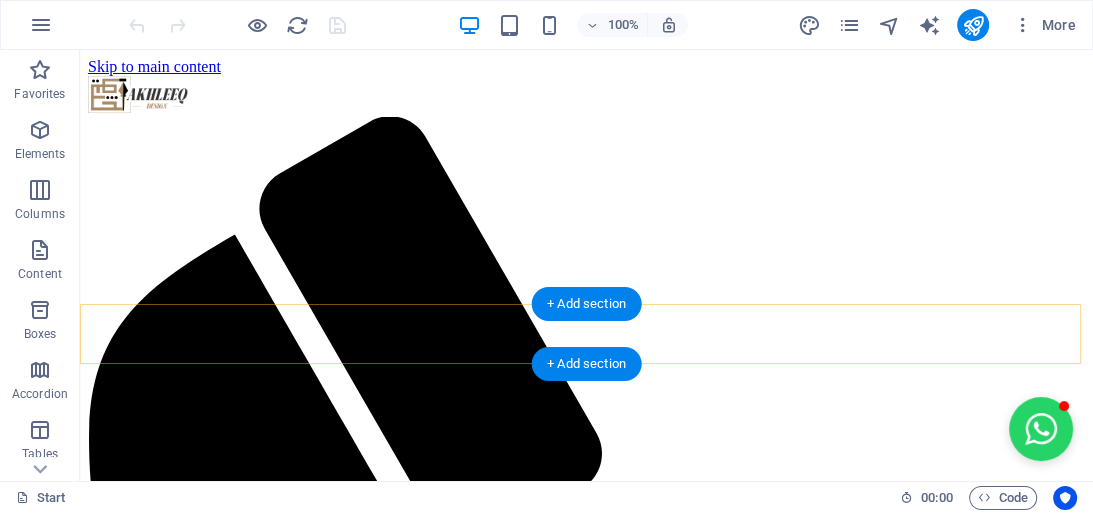 scroll, scrollTop: 1040, scrollLeft: 0, axis: vertical 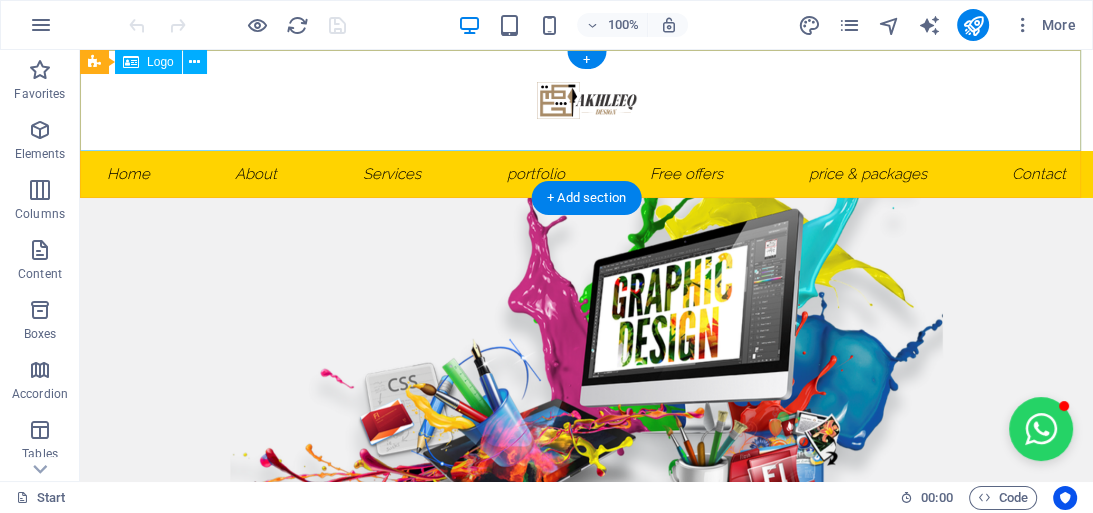 click at bounding box center [586, 100] 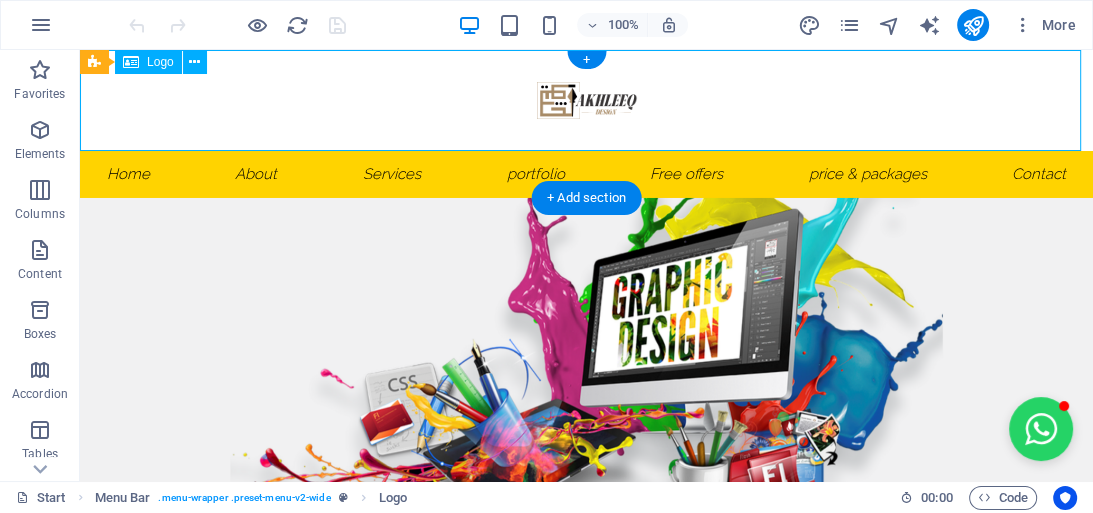 click at bounding box center (586, 100) 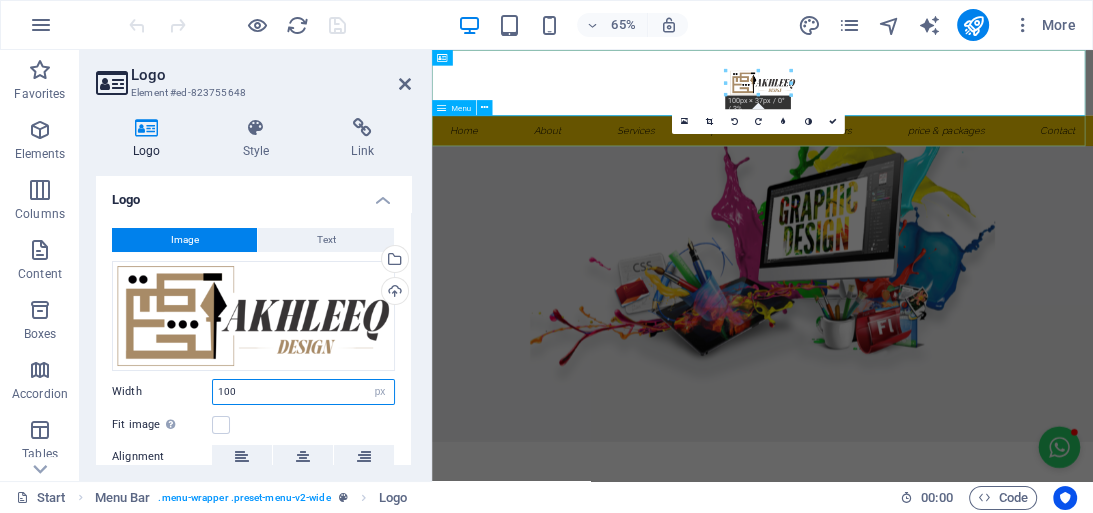 click on "100" at bounding box center (303, 392) 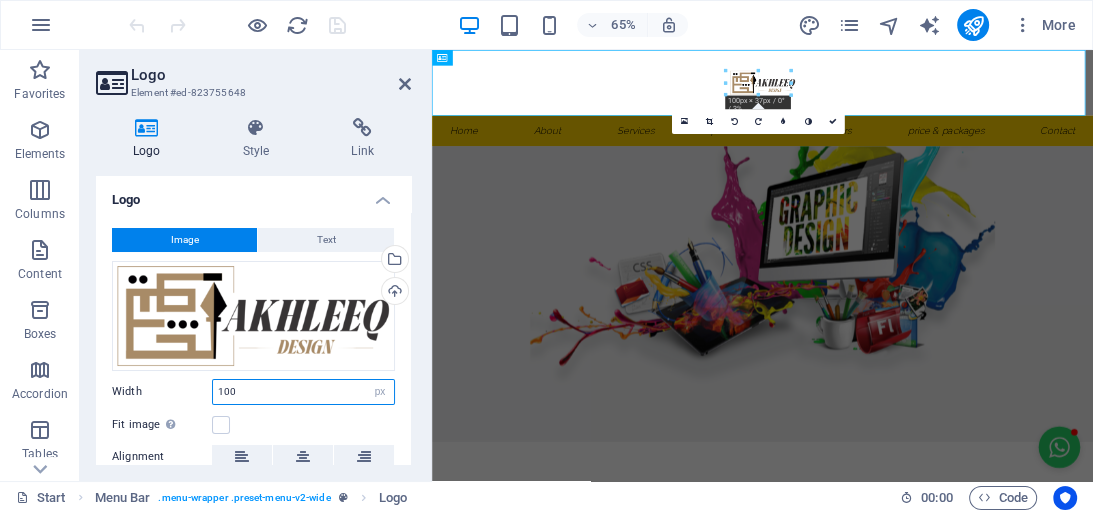 drag, startPoint x: 256, startPoint y: 389, endPoint x: 186, endPoint y: 382, distance: 70.34913 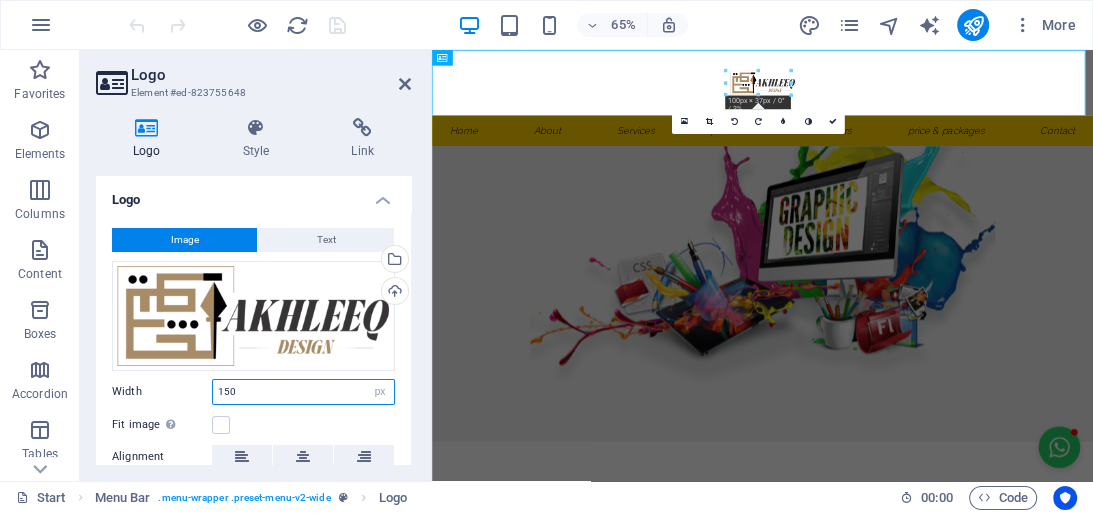 type on "150" 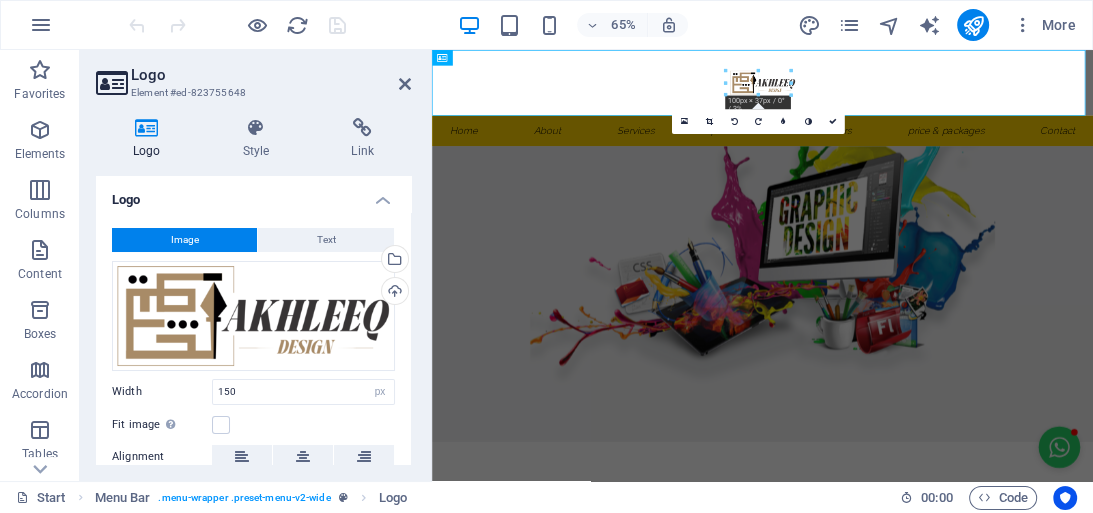 click on "I'm    GRAPHIC DESIGNER  web Developer Typist" at bounding box center (940, 909) 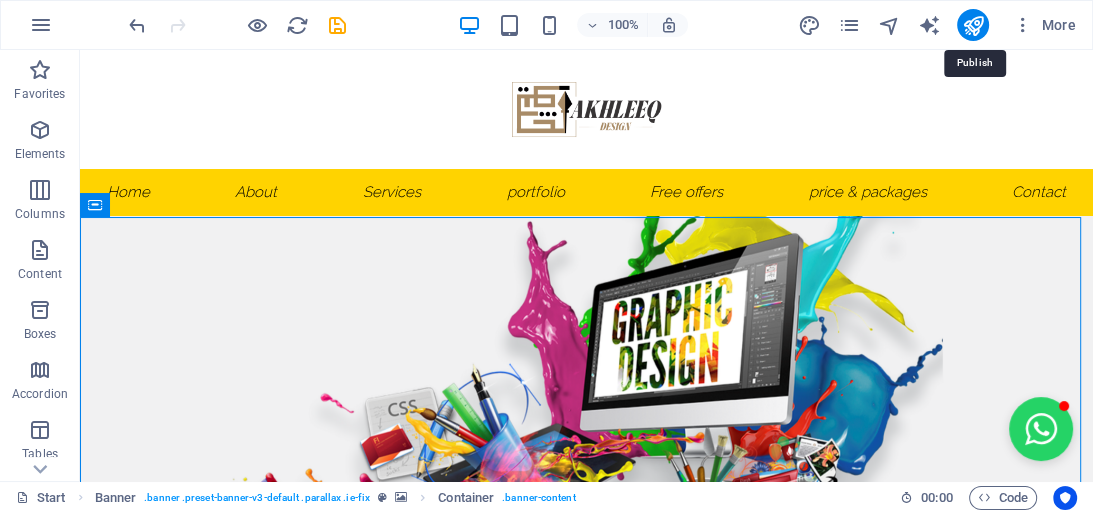 click at bounding box center (337, 25) 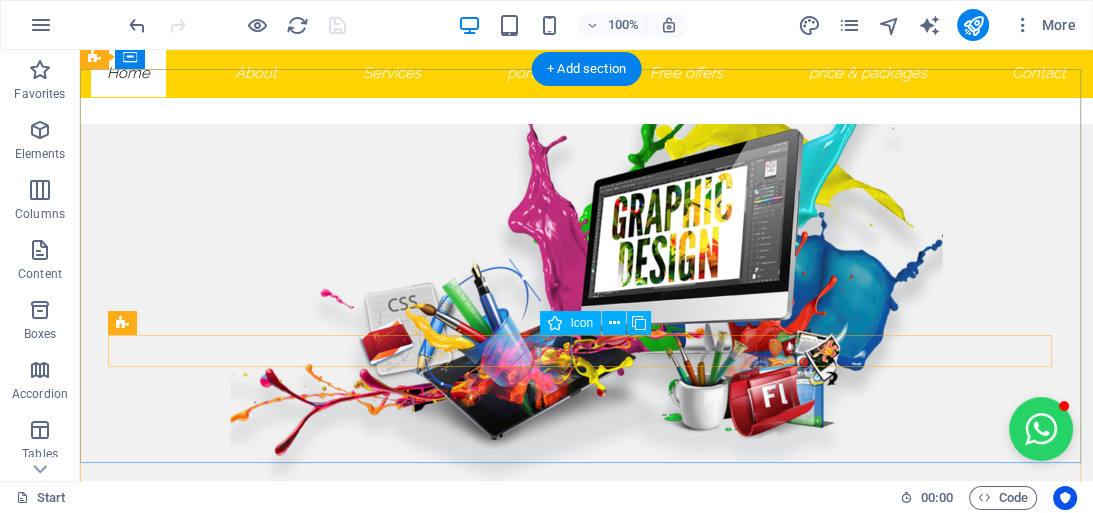 scroll, scrollTop: 240, scrollLeft: 0, axis: vertical 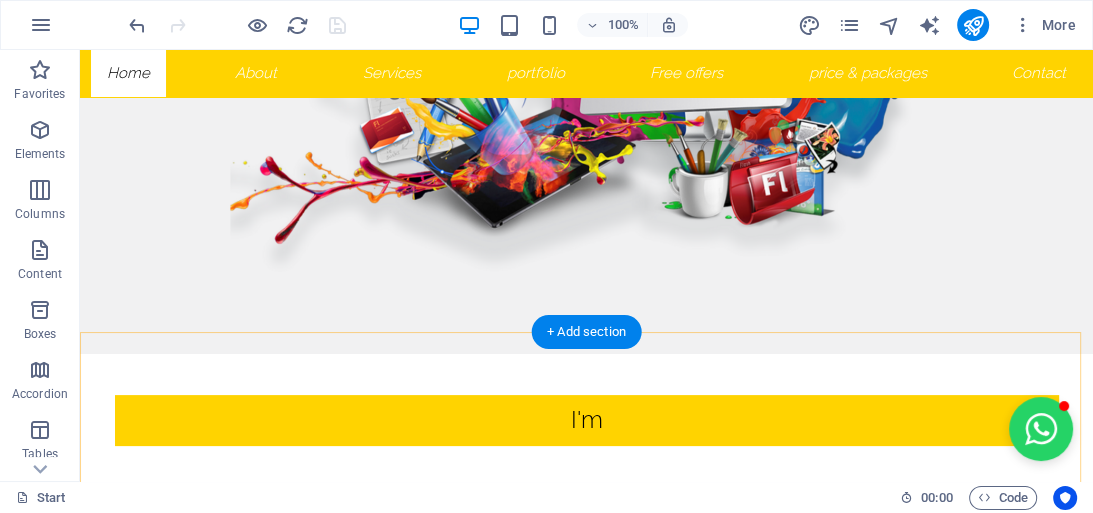 click at bounding box center [587, 582] 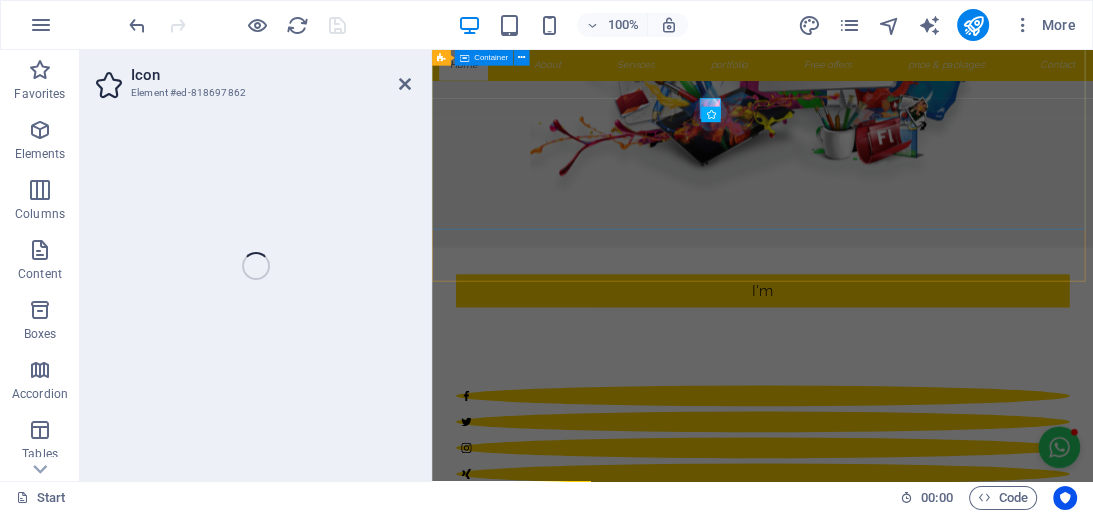 select on "xMidYMid" 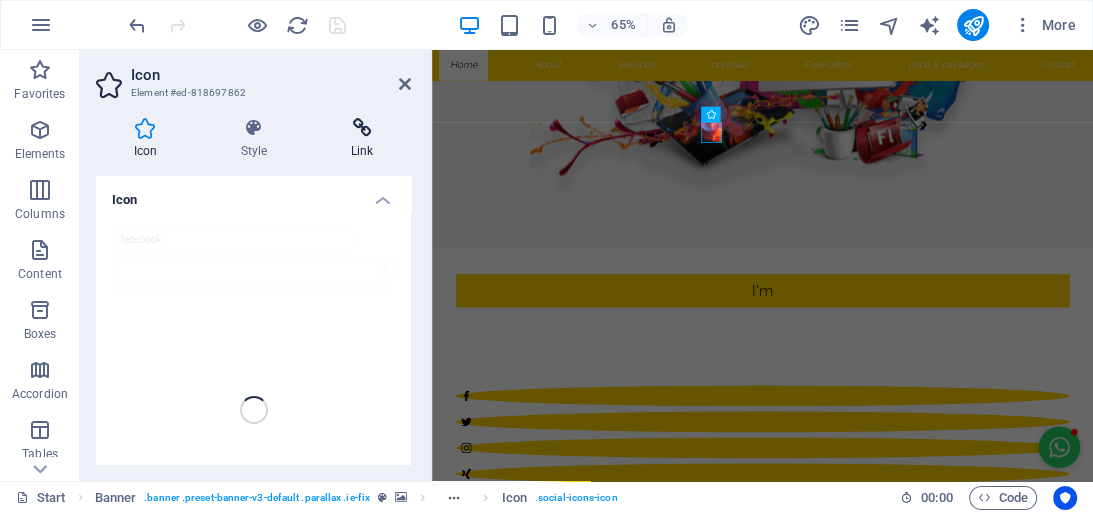 click at bounding box center (362, 128) 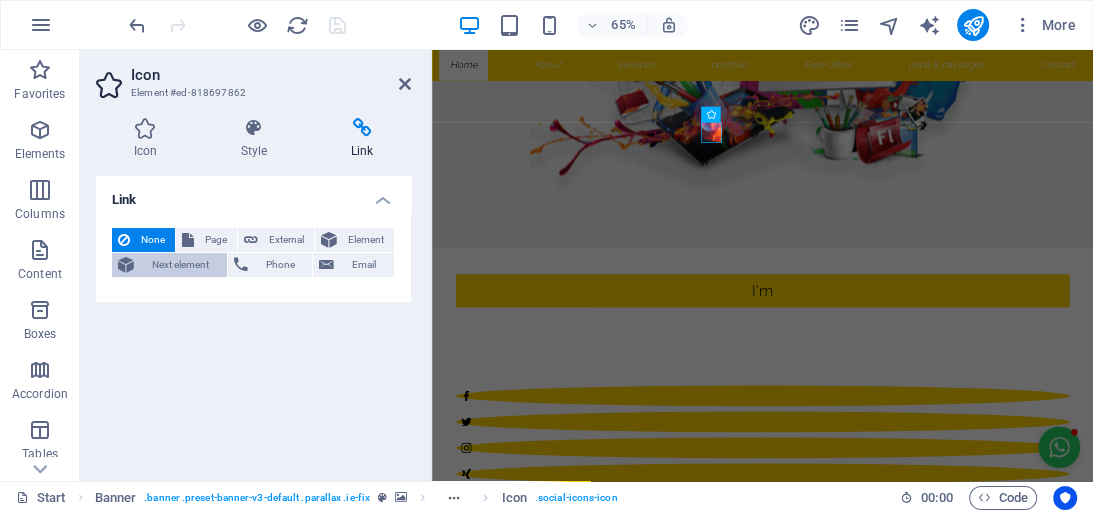 click on "Next element" at bounding box center [180, 265] 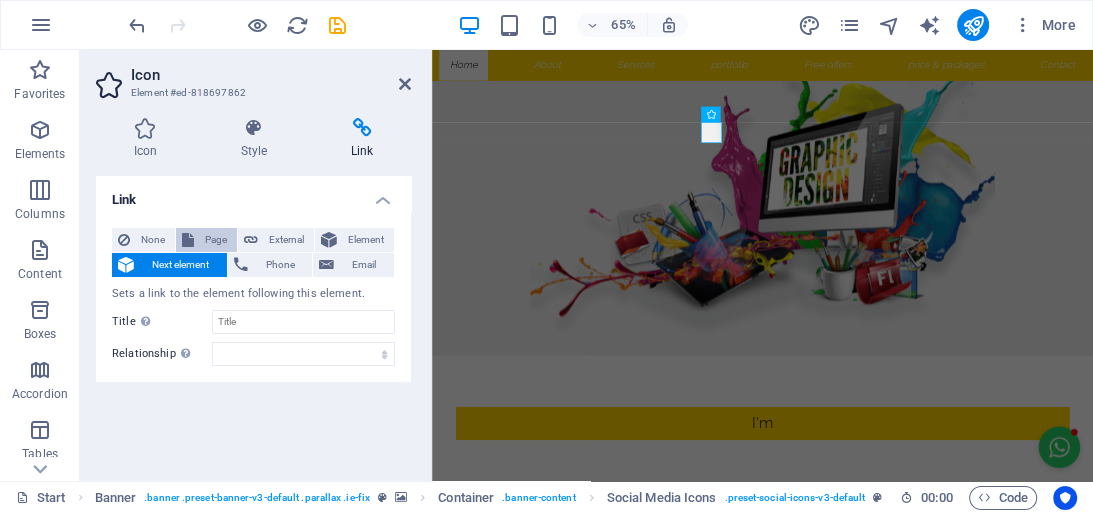 click on "Page" at bounding box center (215, 240) 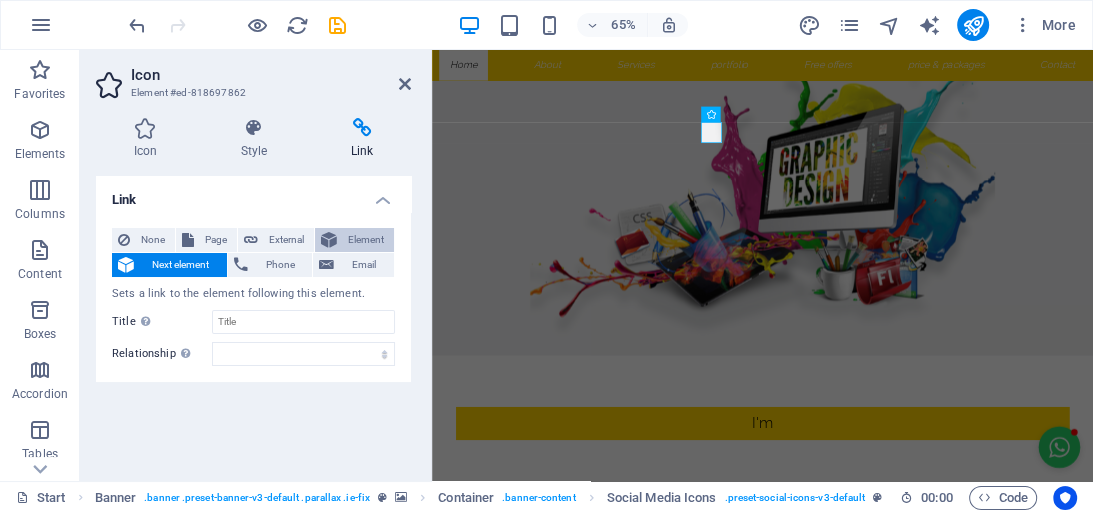 select 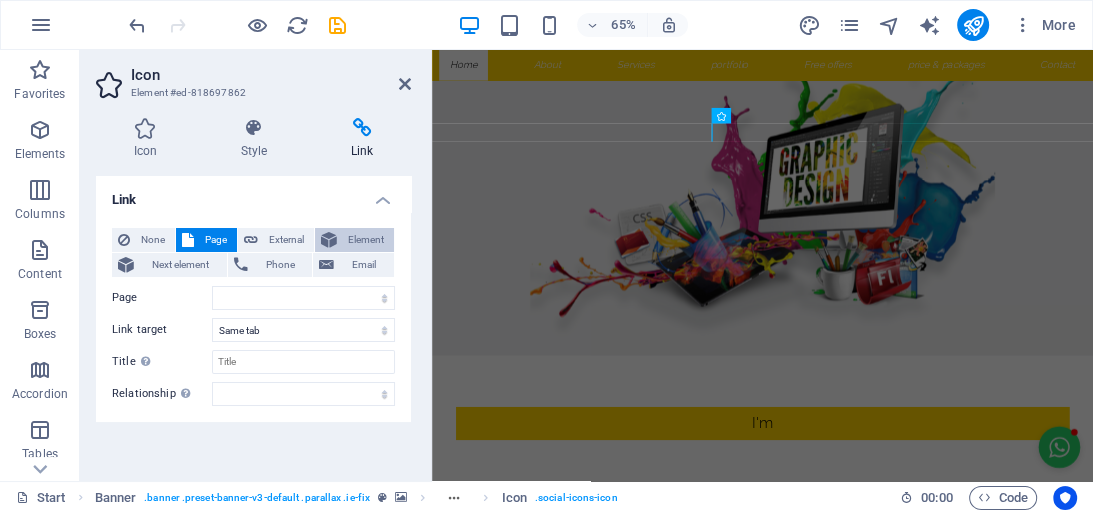click on "Element" at bounding box center (365, 240) 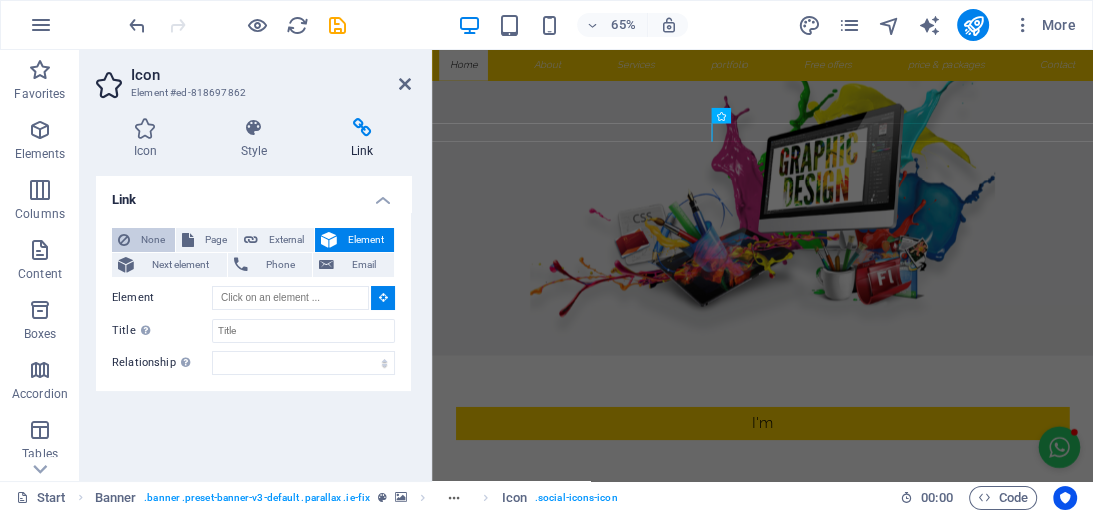 click on "None" at bounding box center [152, 240] 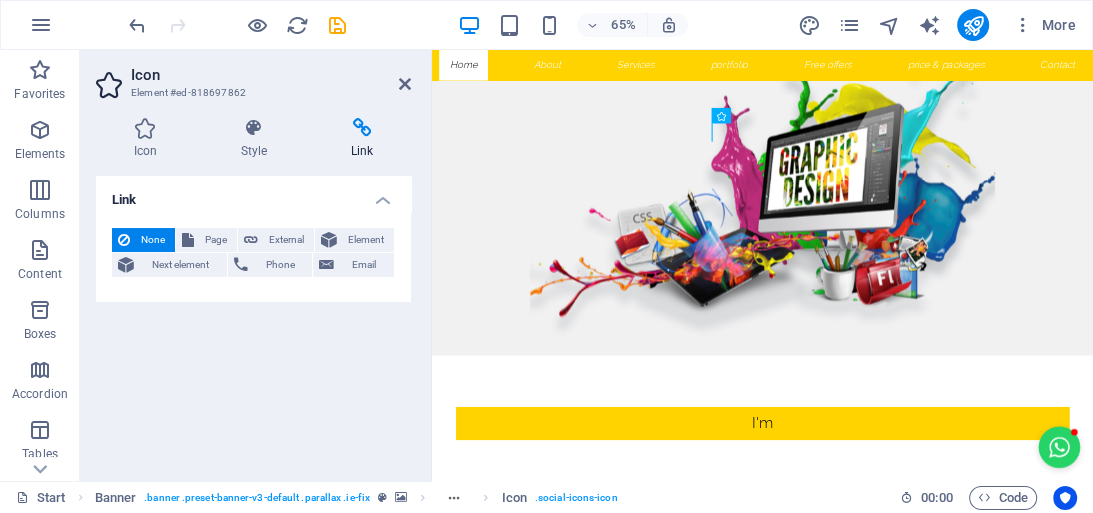 click on "Link" at bounding box center (362, 139) 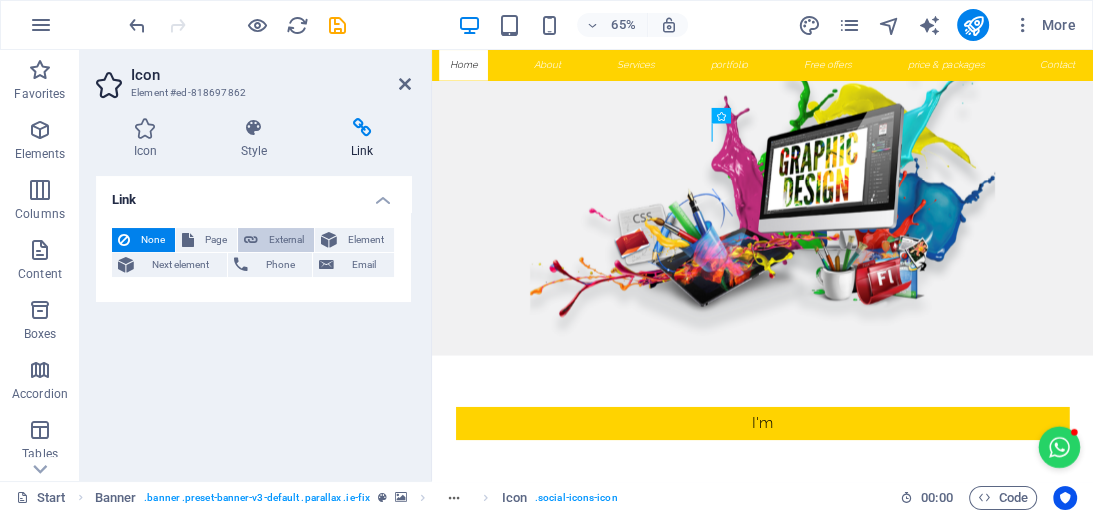 click on "External" at bounding box center (286, 240) 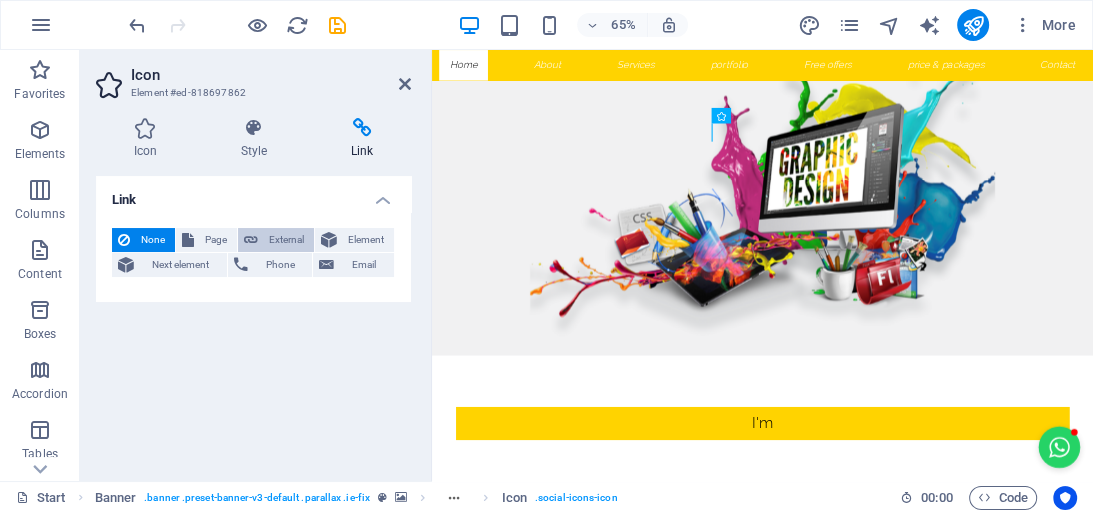 select on "blank" 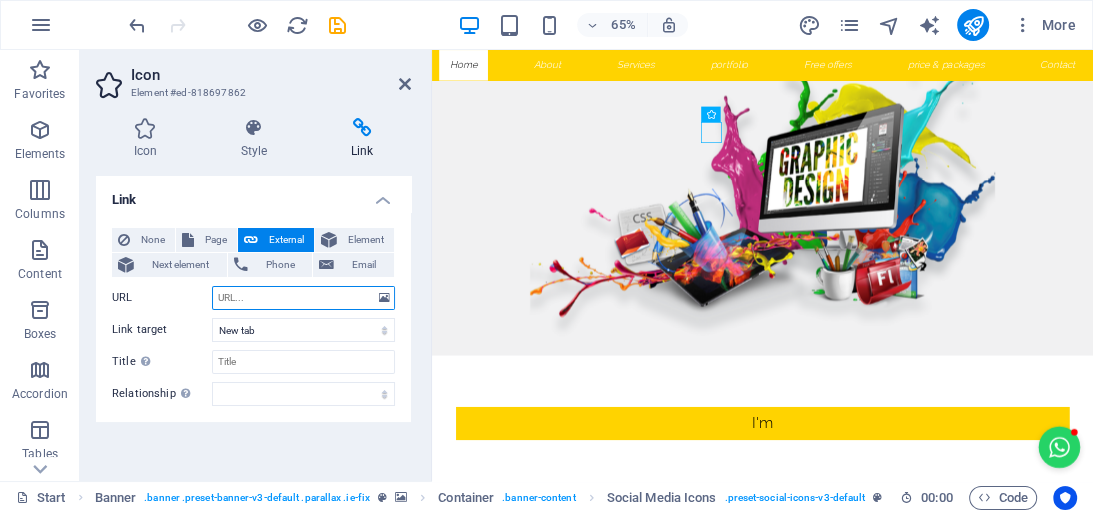 paste on "Website Layout graphci design" 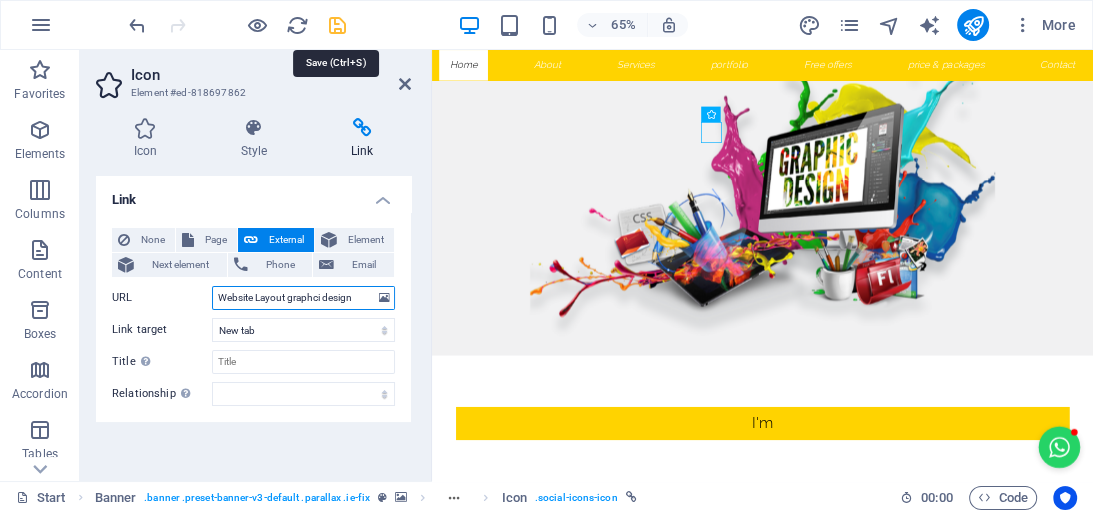 type on "Website Layout graphci design" 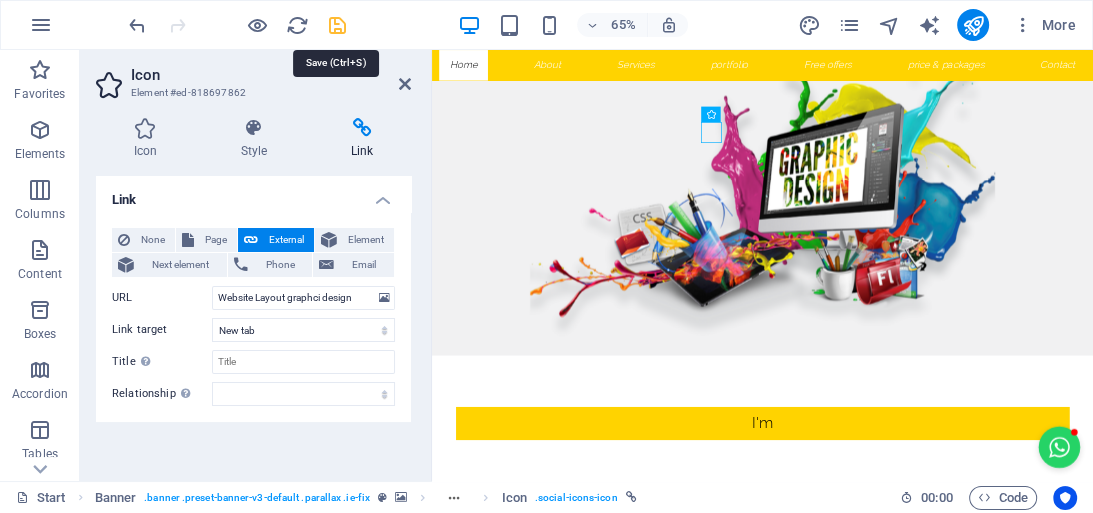click at bounding box center (337, 25) 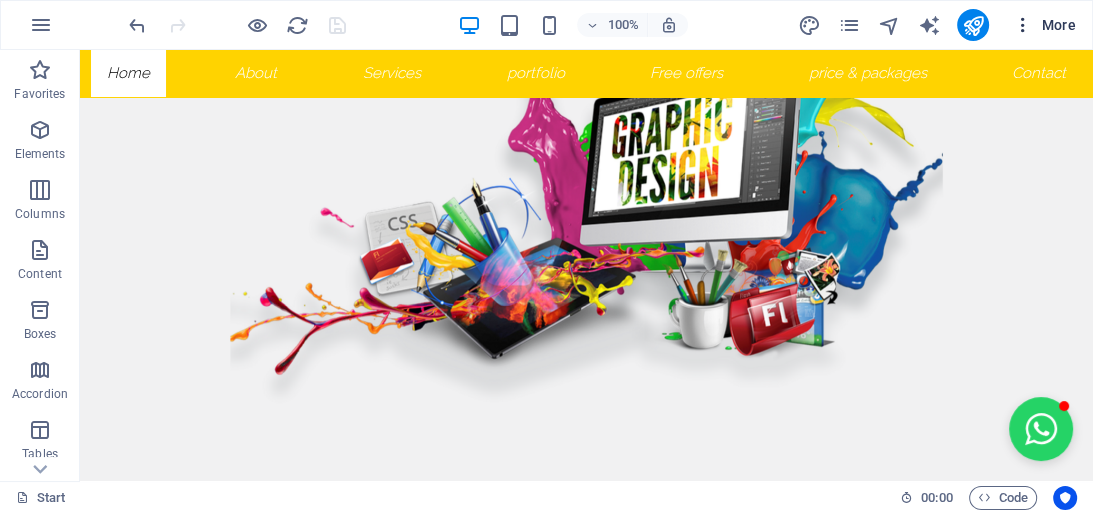 click on "More" at bounding box center [1044, 25] 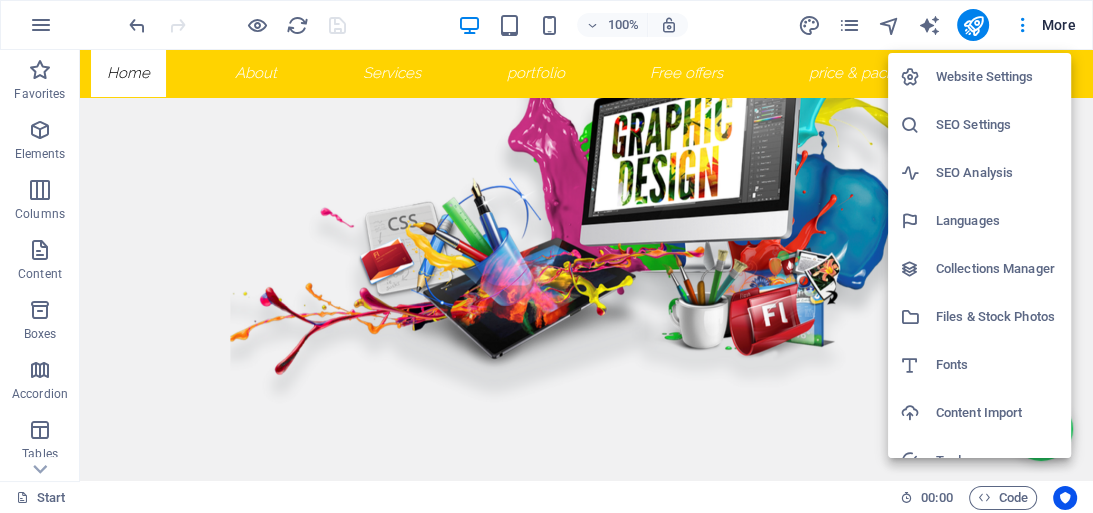 click at bounding box center (546, 256) 